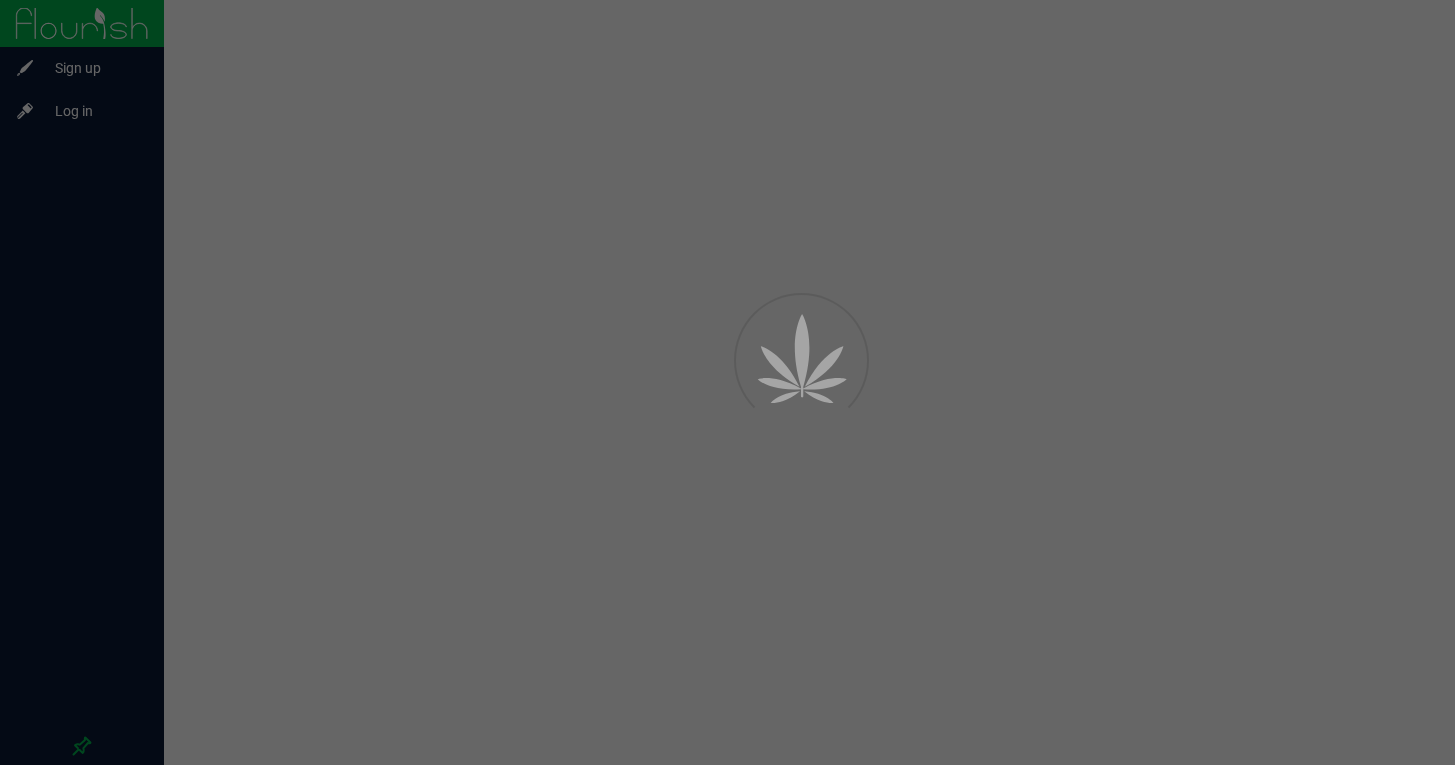 scroll, scrollTop: 0, scrollLeft: 0, axis: both 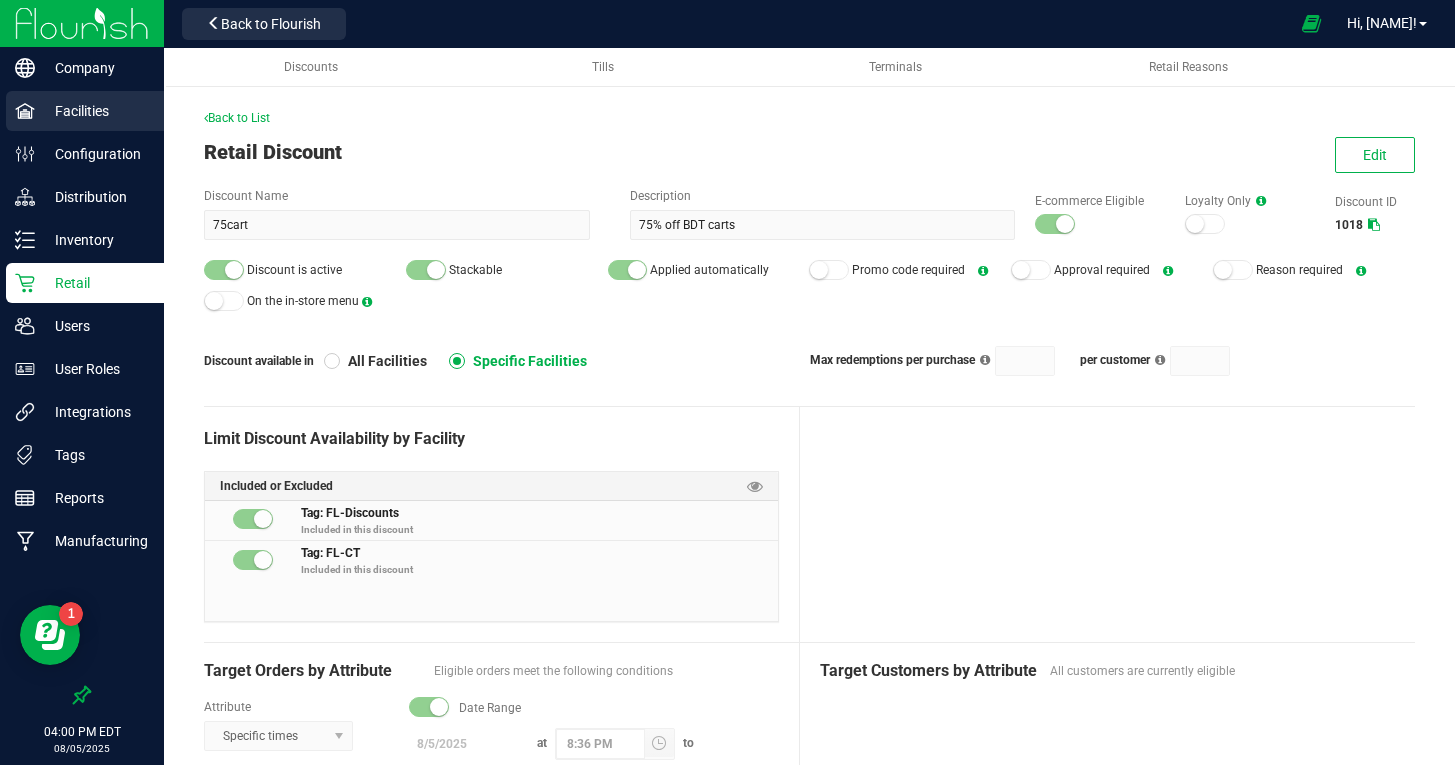 click on "Facilities" at bounding box center [95, 111] 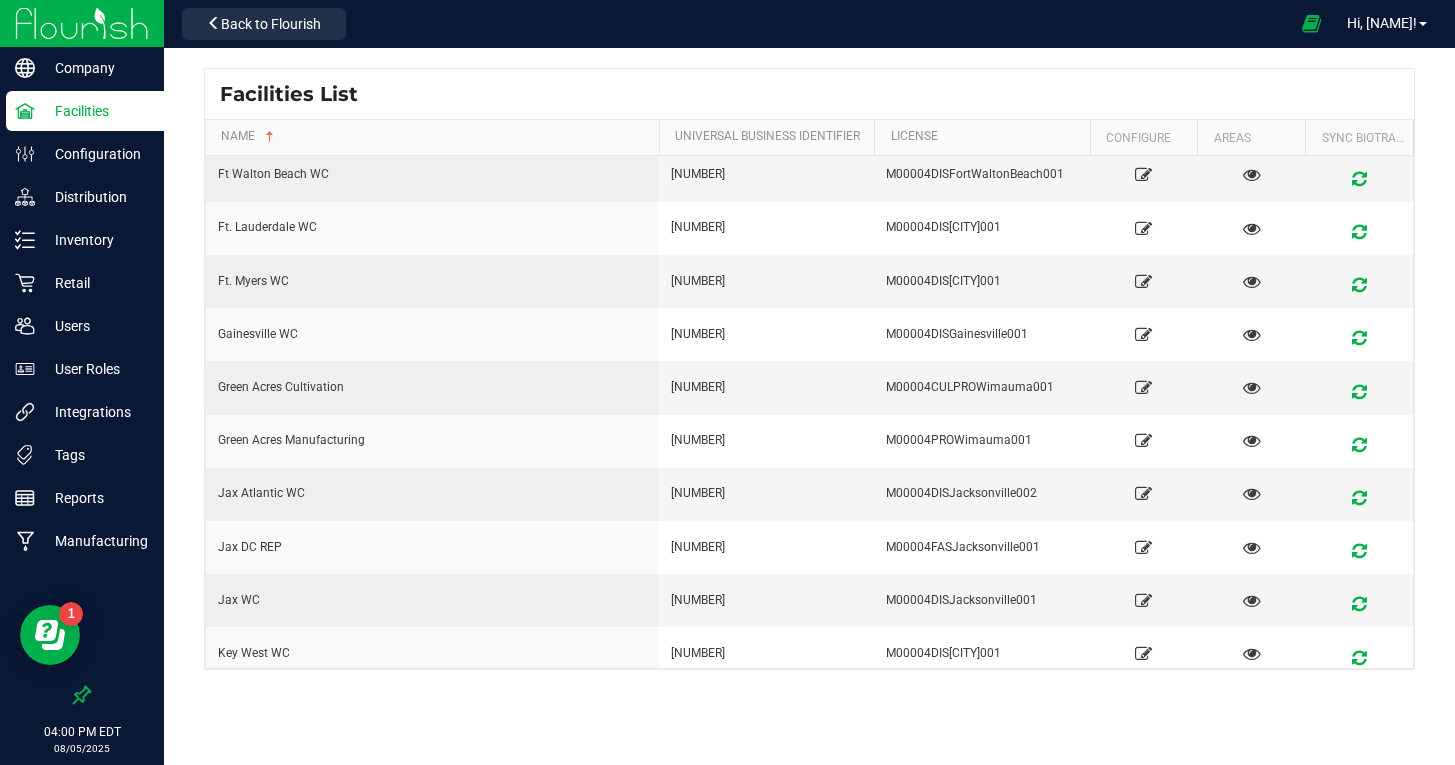scroll, scrollTop: 590, scrollLeft: 0, axis: vertical 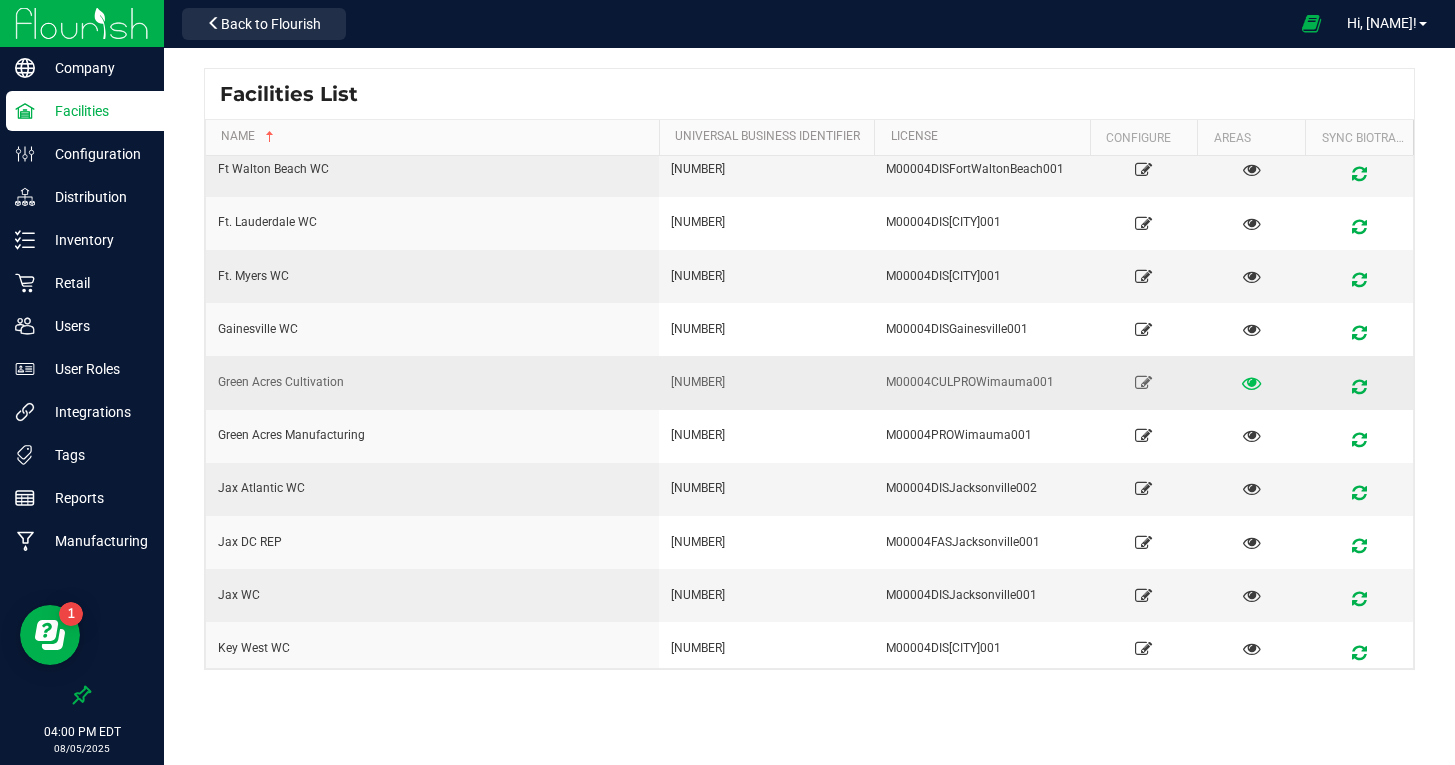 click at bounding box center (1251, 382) 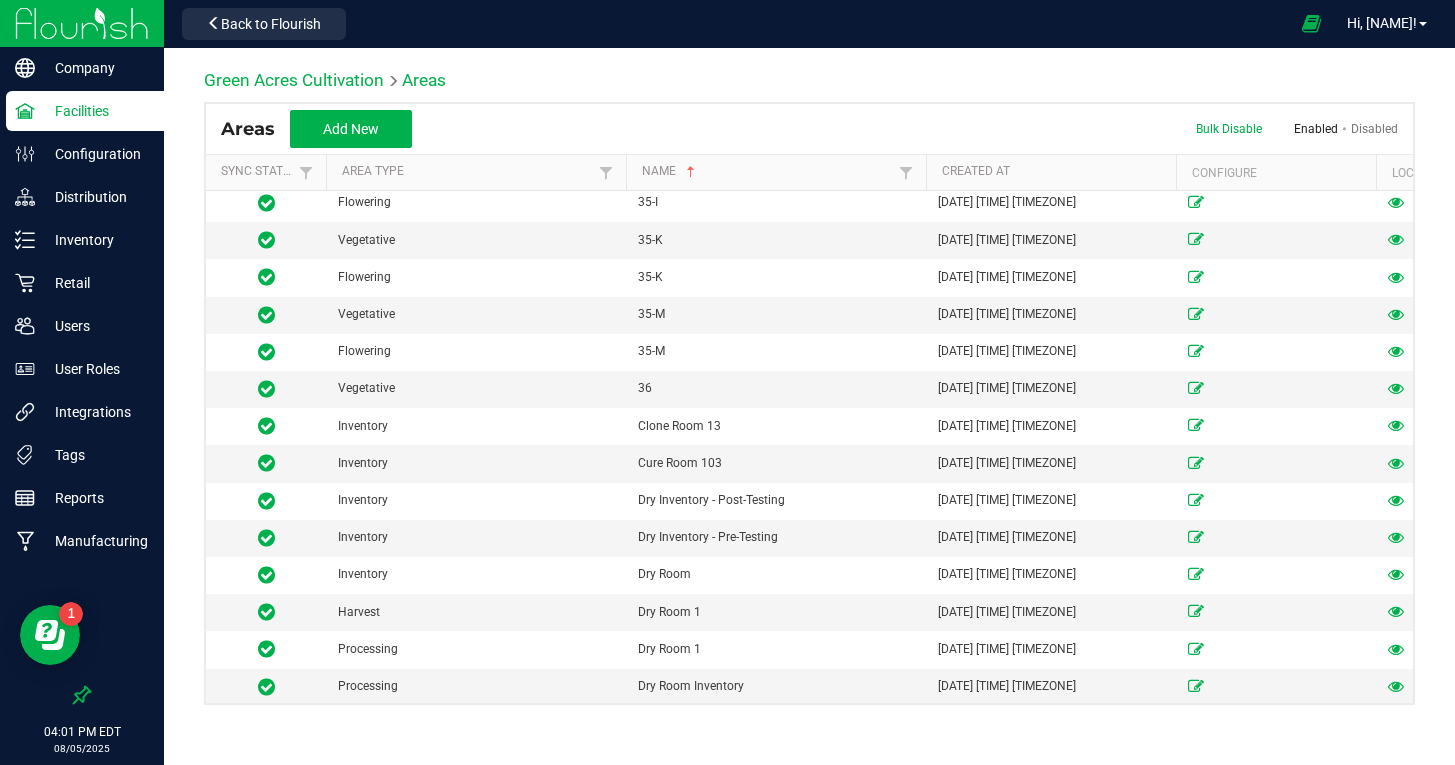 scroll, scrollTop: 1865, scrollLeft: 0, axis: vertical 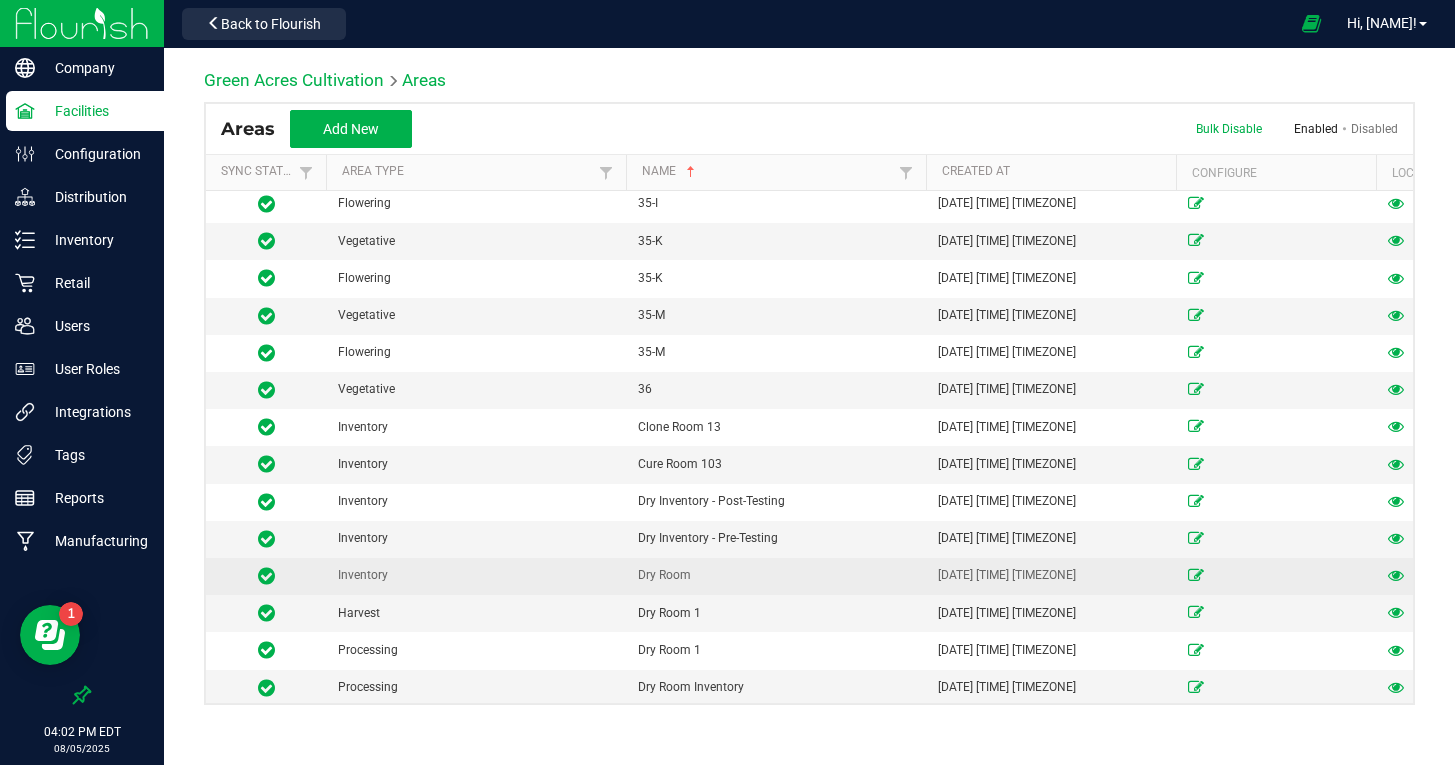 click at bounding box center [1396, 575] 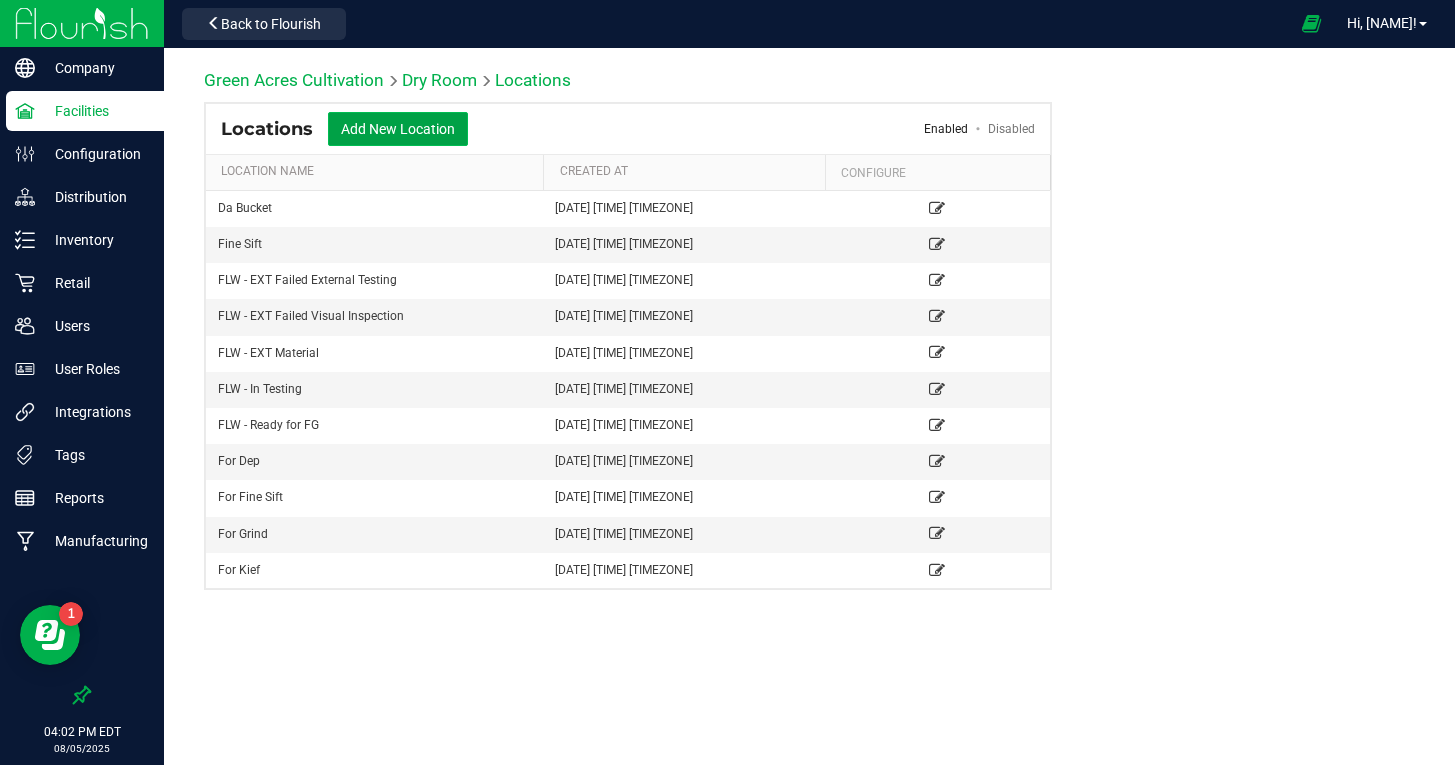 click on "Add New Location" at bounding box center (398, 129) 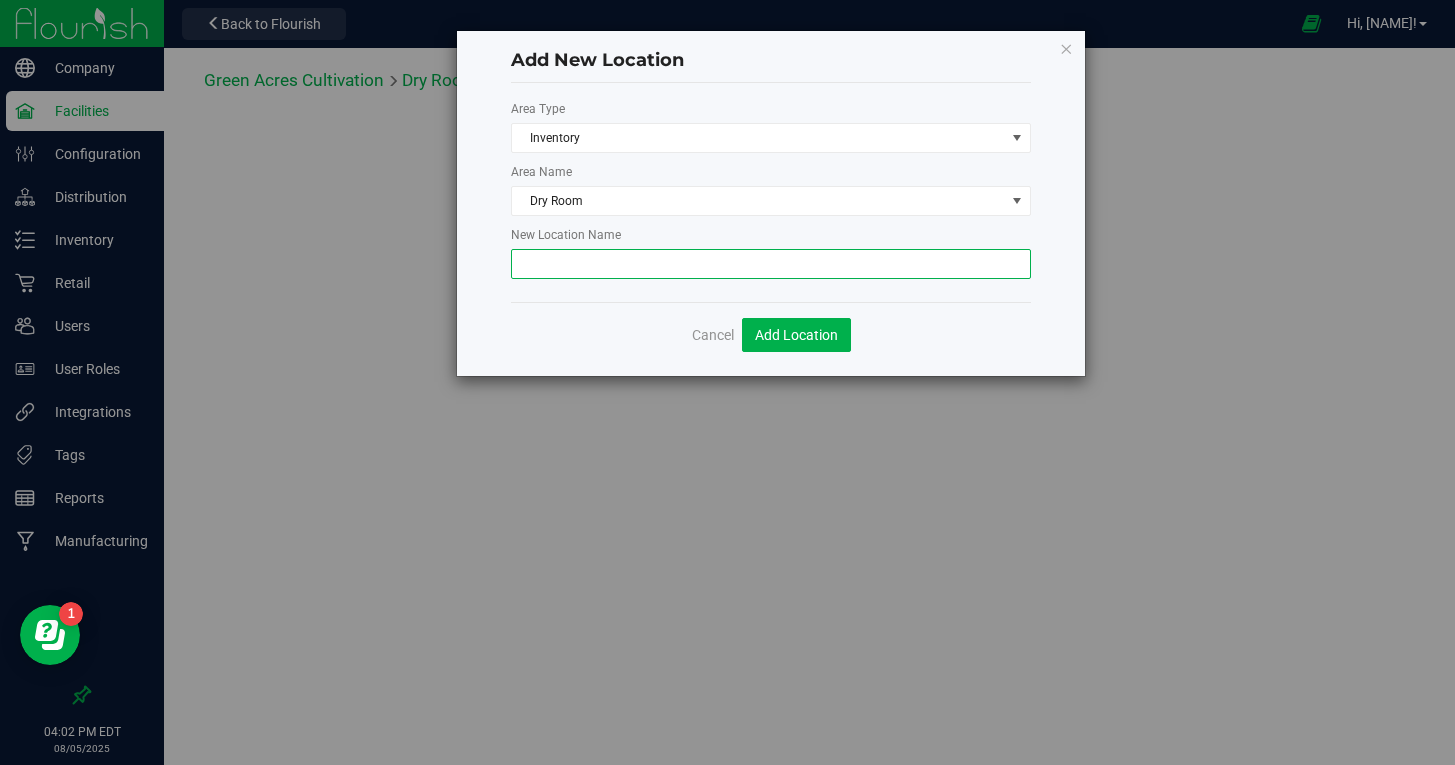 click at bounding box center (771, 264) 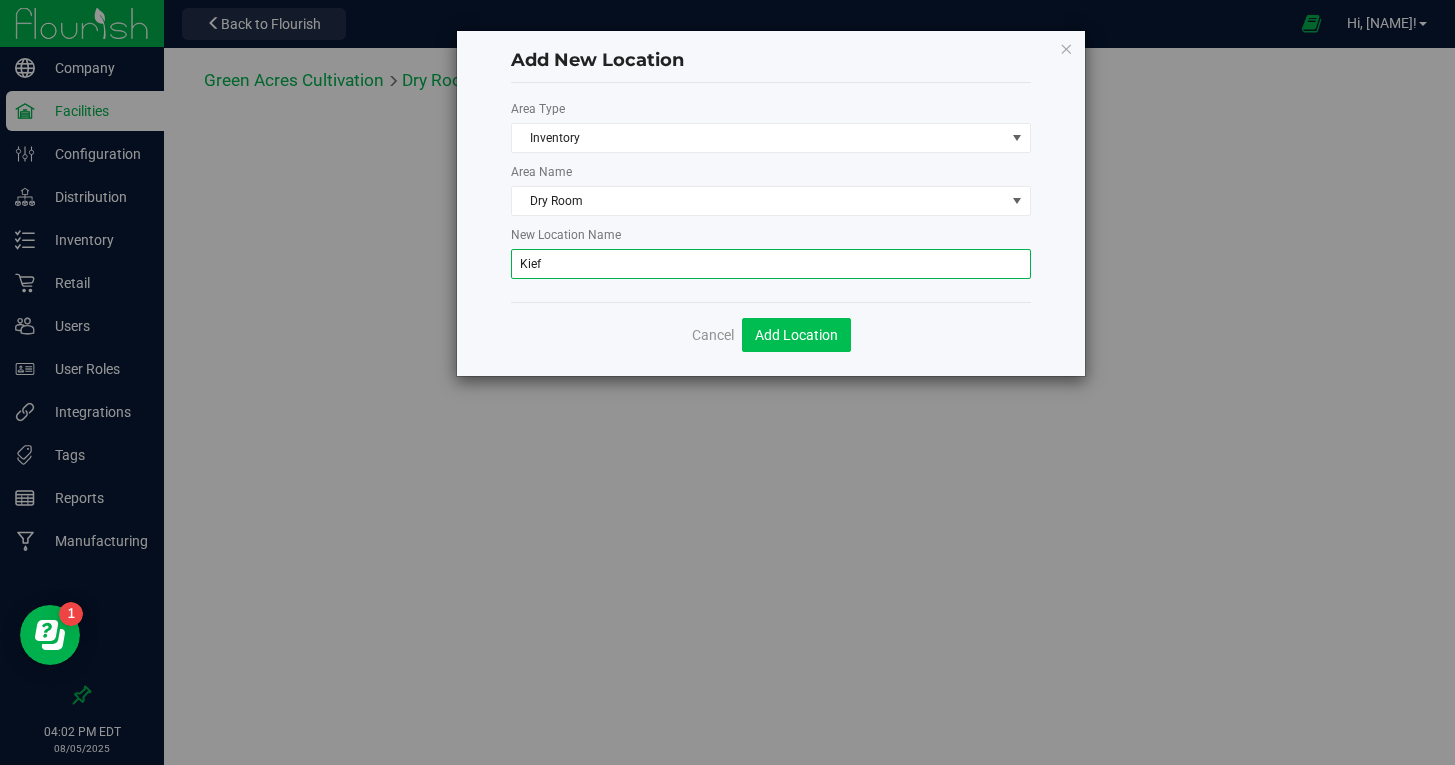 type on "Kief" 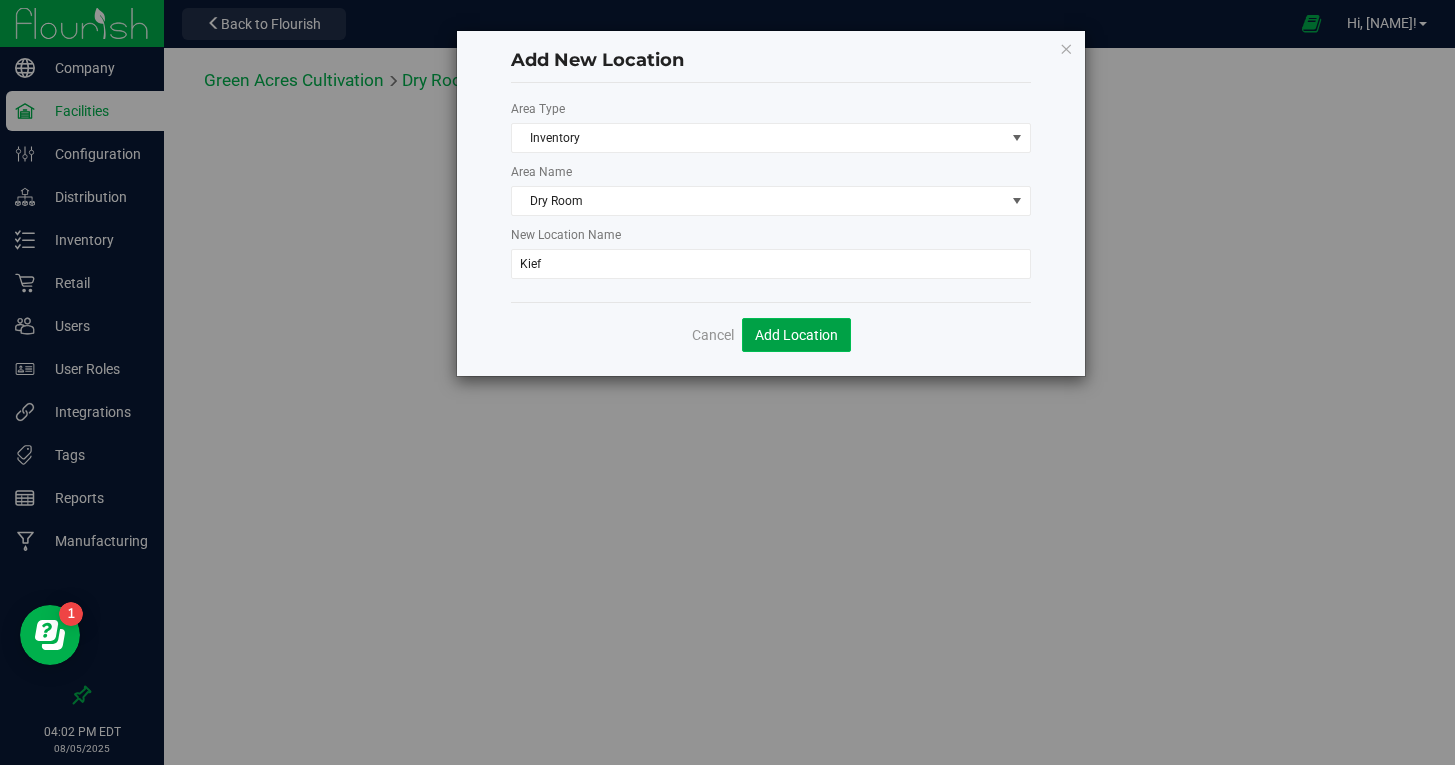 click on "Add Location" at bounding box center (796, 335) 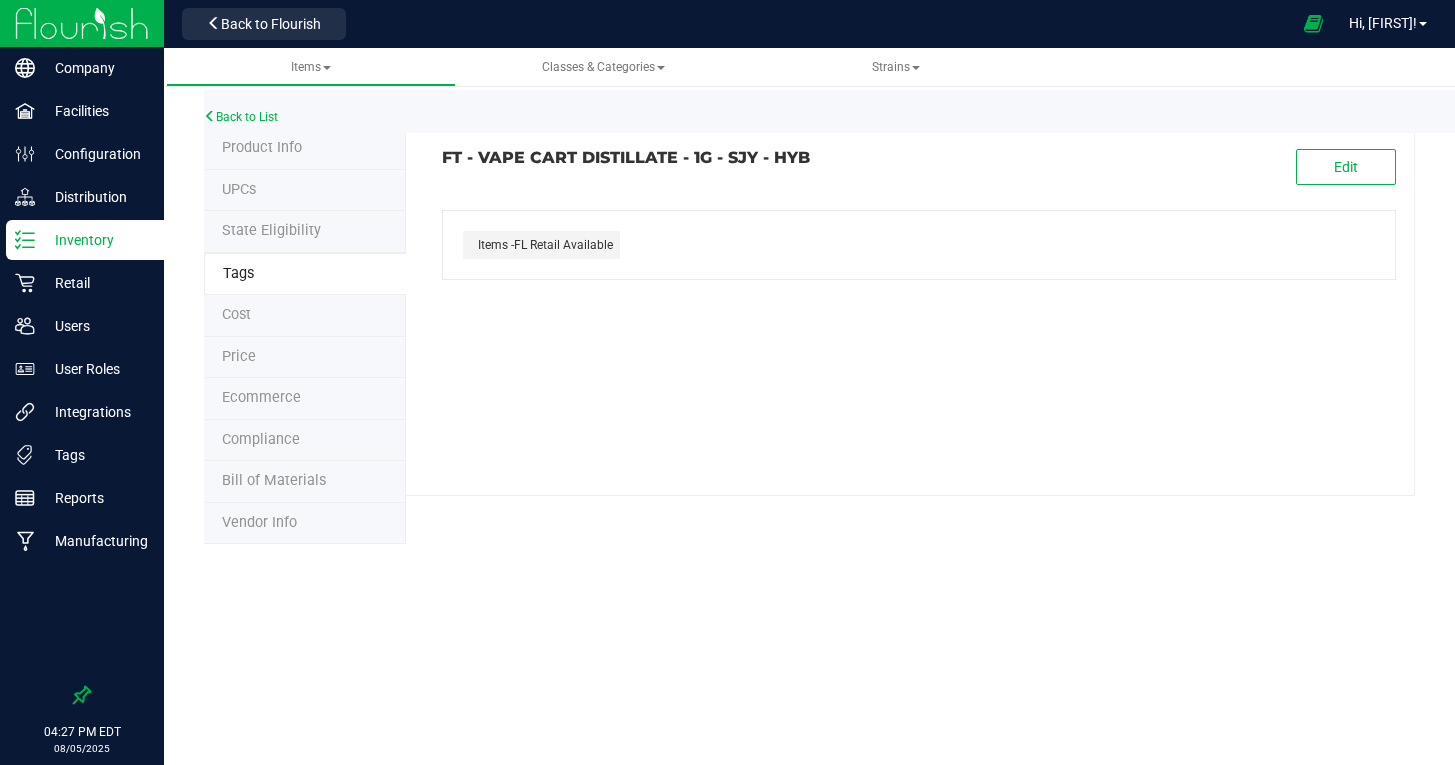 scroll, scrollTop: 0, scrollLeft: 0, axis: both 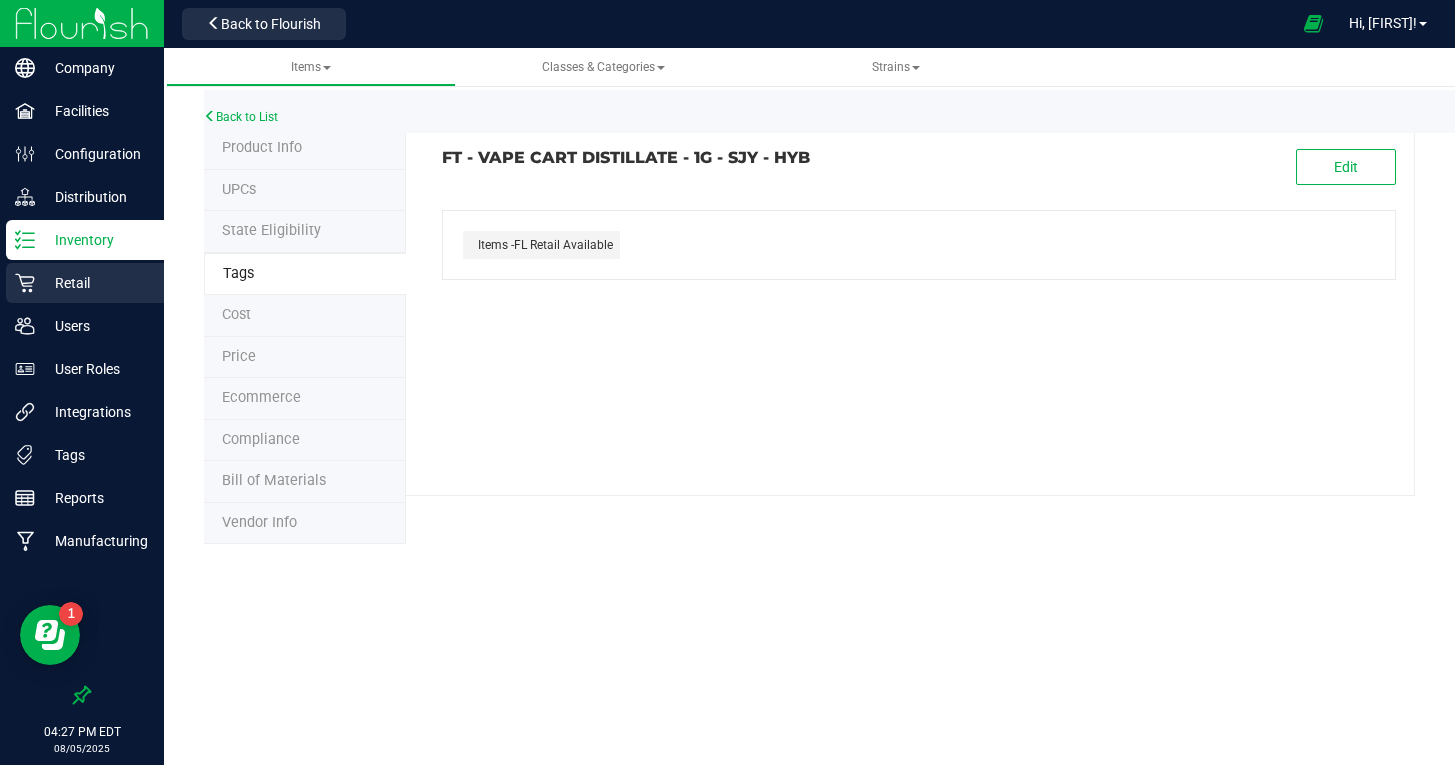 click on "Retail" at bounding box center (95, 283) 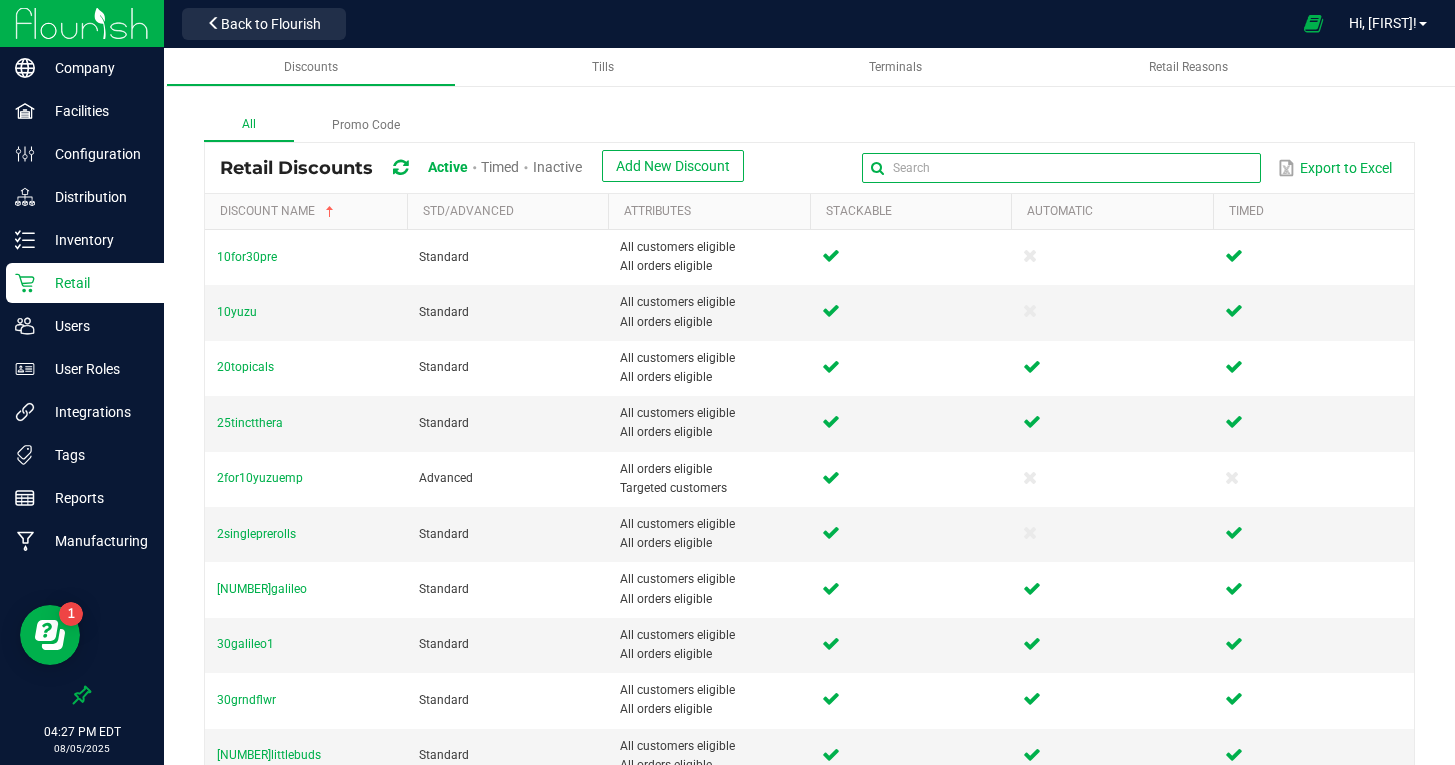 click at bounding box center (1061, 168) 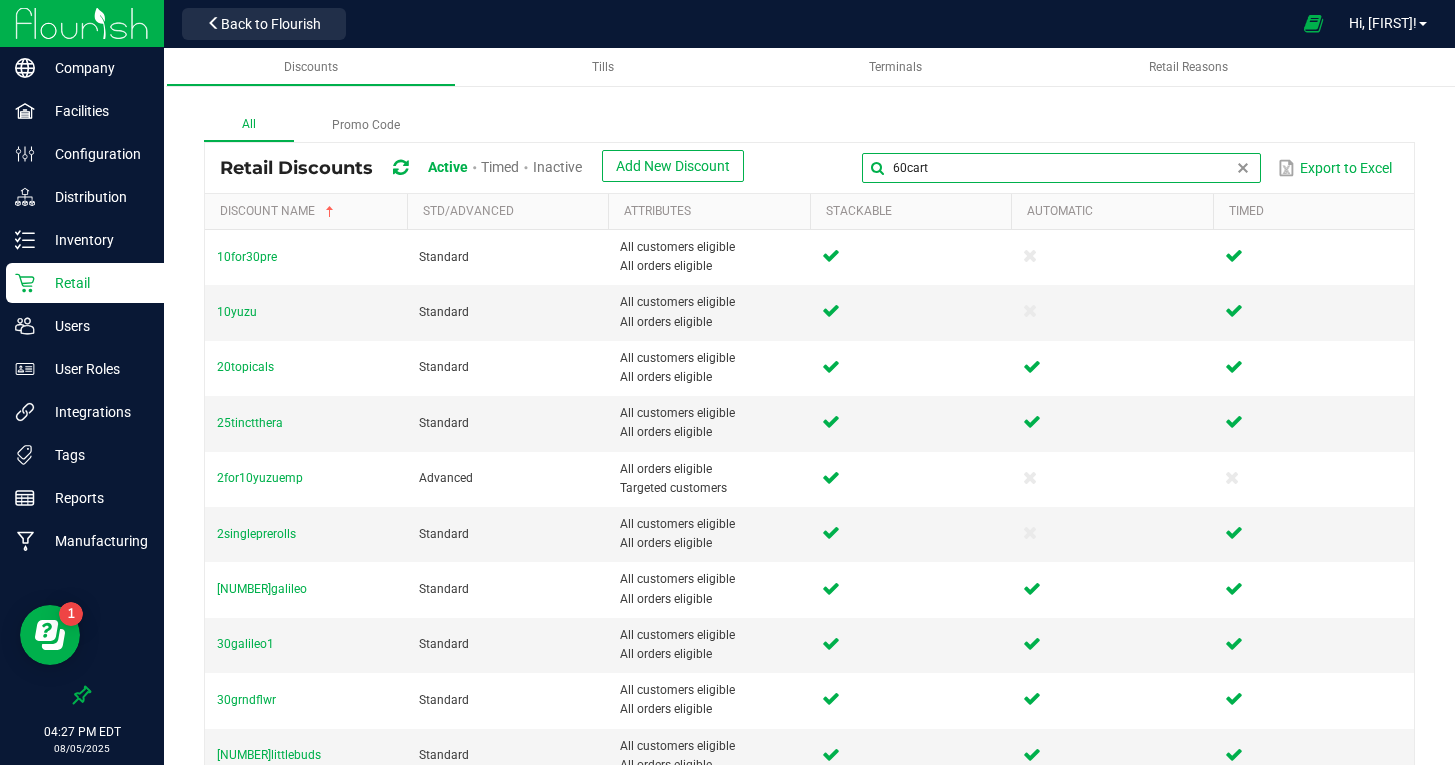 type on "60cart" 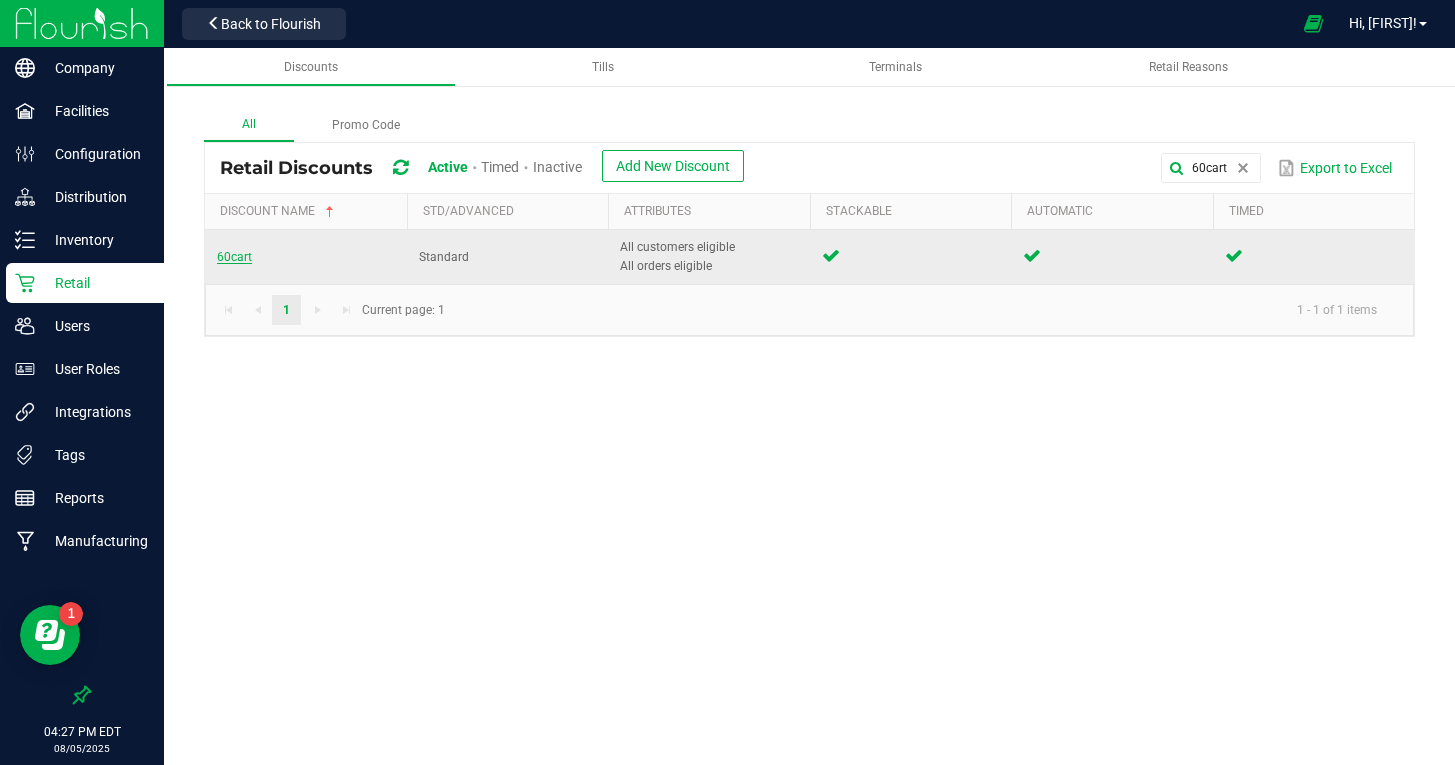 click on "60cart" at bounding box center (234, 257) 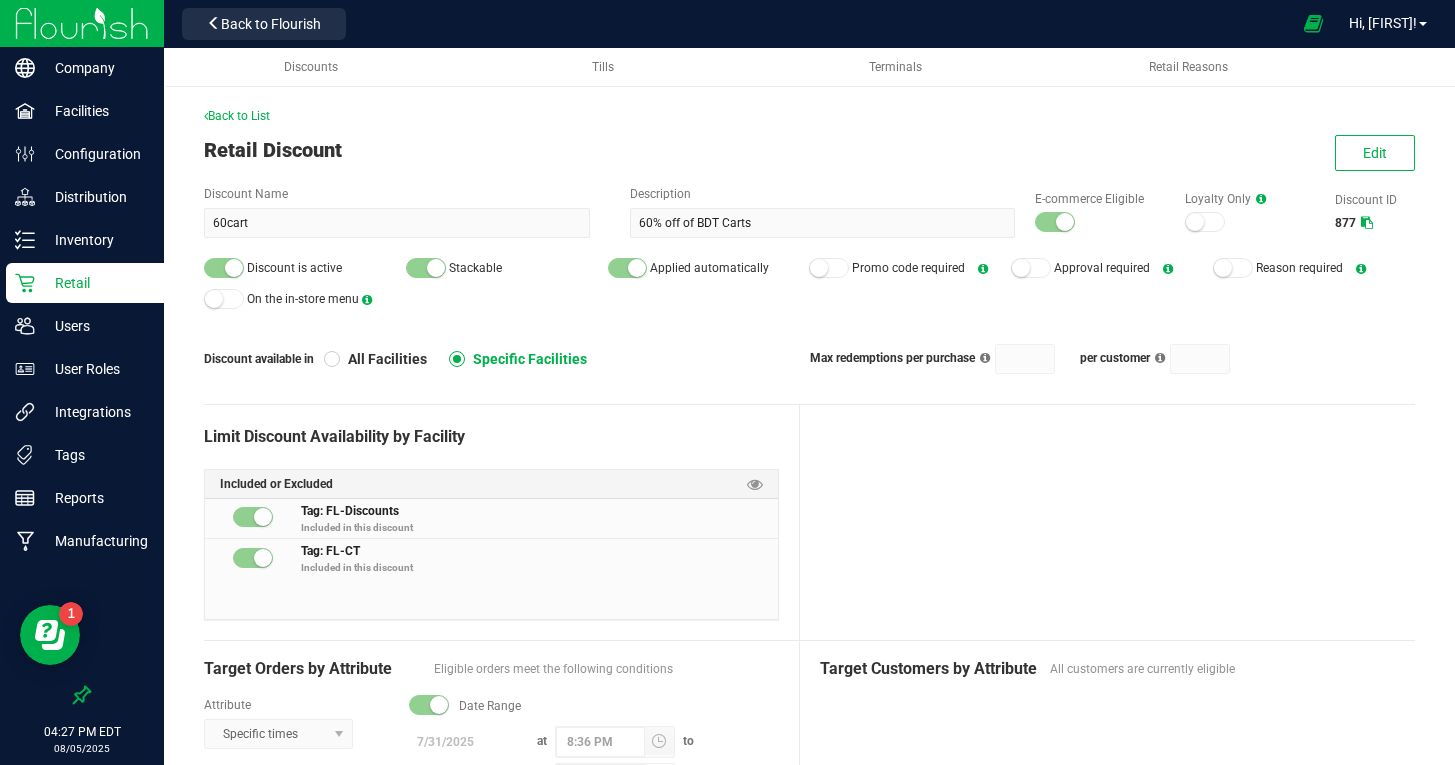 scroll, scrollTop: 0, scrollLeft: 0, axis: both 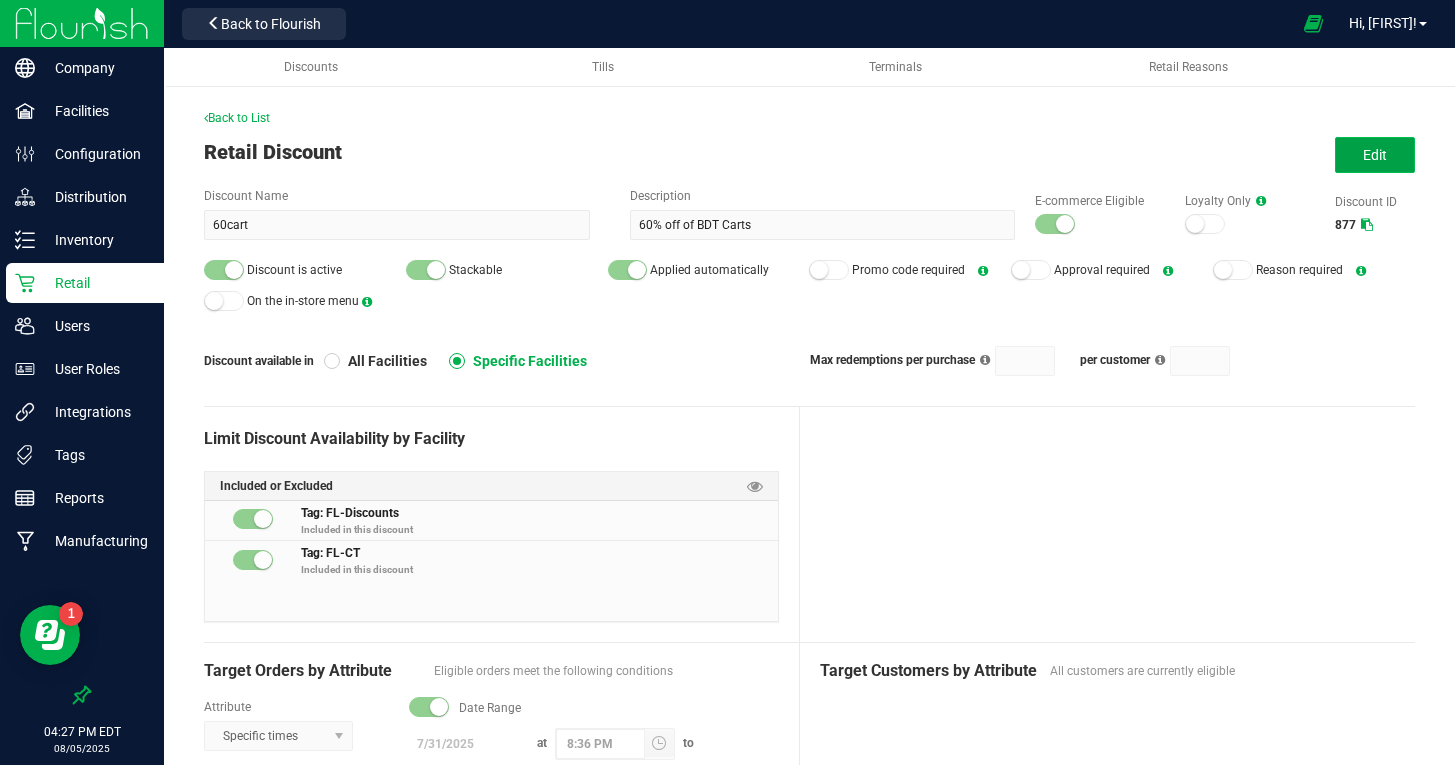 click on "Edit" at bounding box center [1375, 155] 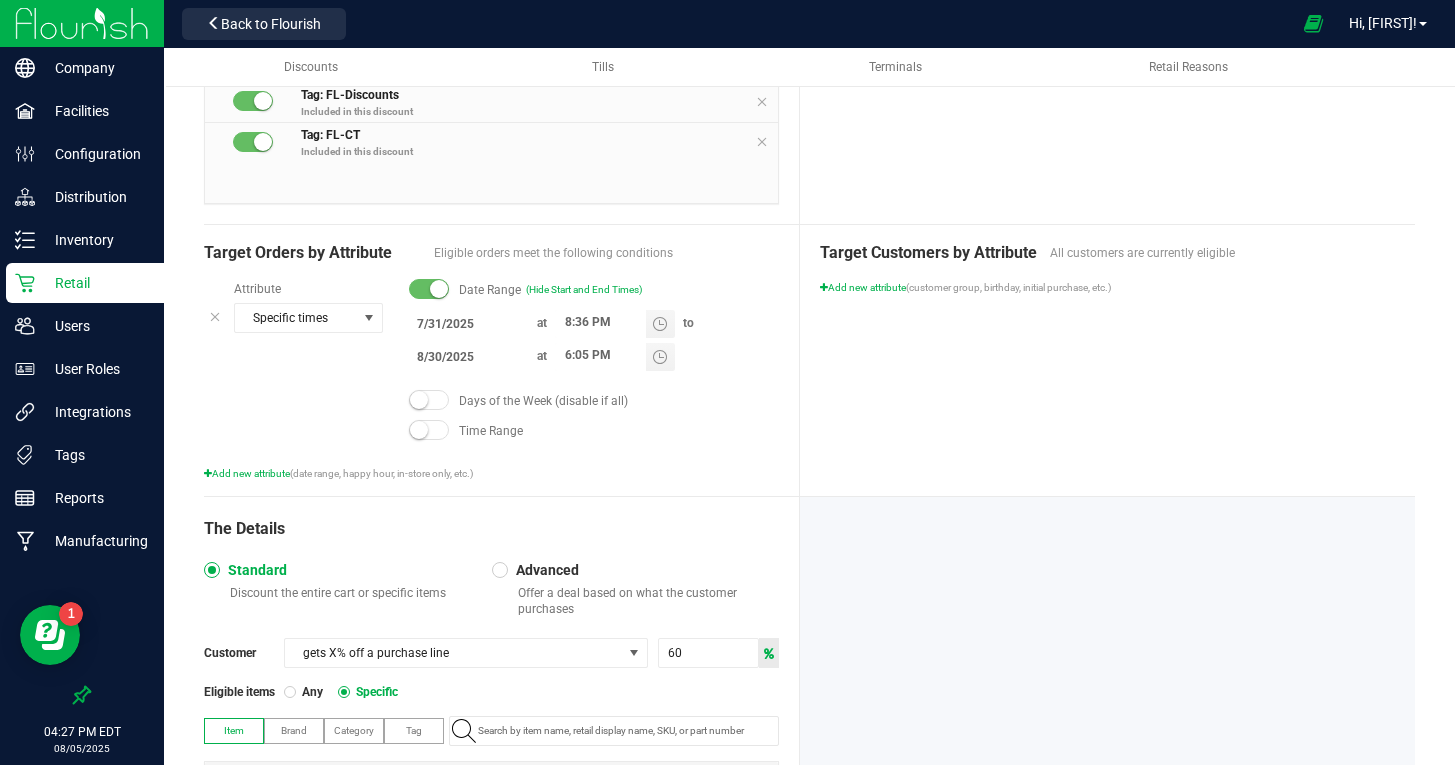 scroll, scrollTop: 510, scrollLeft: 0, axis: vertical 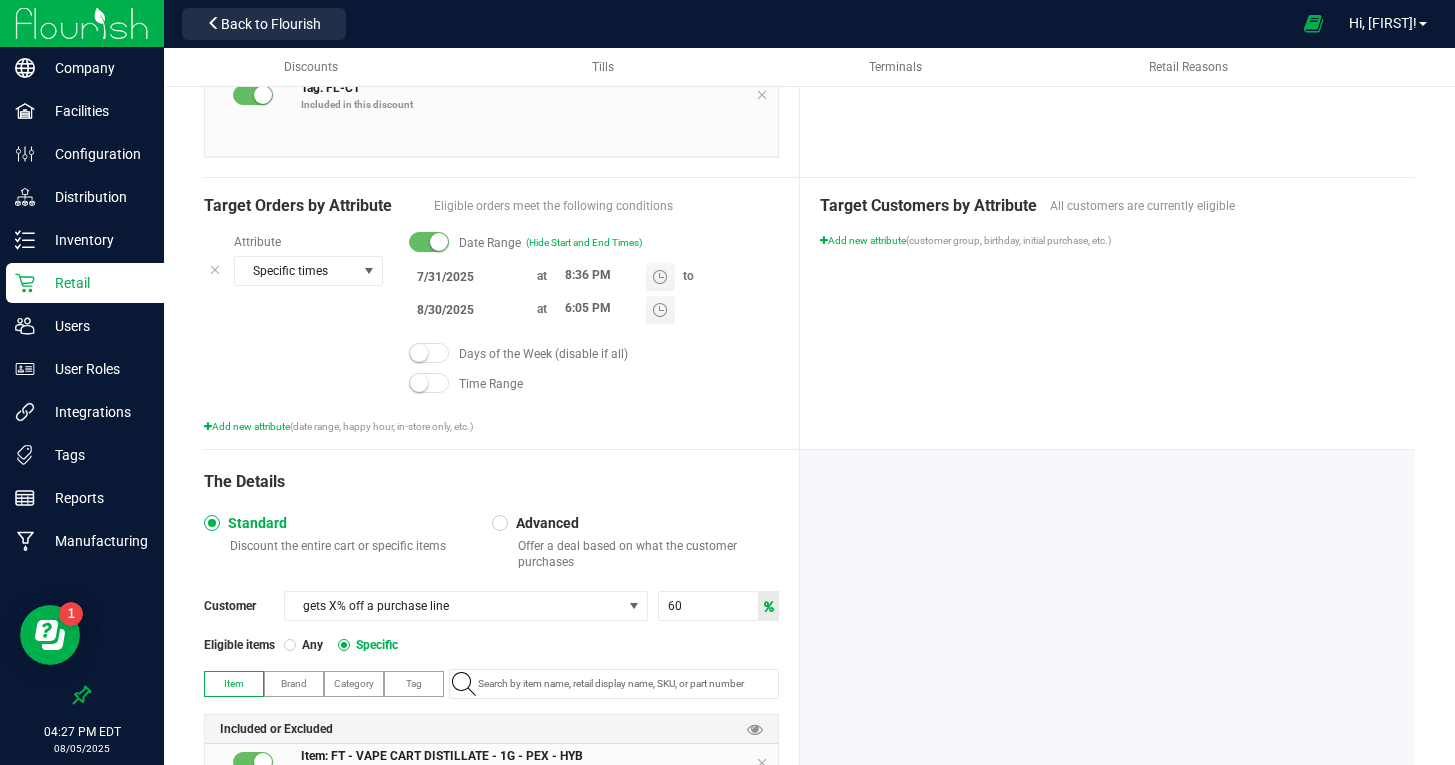 click on "Company Facilities                                                 Configuration Distribution Inventory Retail Users User Roles Integrations Tags Reports Manufacturing 04:27 PM EDT 08/05/2025  08/05   Sunshine Manufacturing   Back to Flourish   Hi, [FIRST]!
Discounts   Tills   Terminals   Retail Reasons
Back to List   Edit Retail Discount   Cancel   Save   Discount Name  [NUMBER]cart  Description  [NUMBER]% off of BDT Carts  E-commerce Eligible   Loyalty Only   Discount ID   877   Discount is active   Stackable   Applied automatically   Promo code required   Approval required   Reason required   On the in-store menu   Discount available in   All Facilities   Specific Facilities   Max redemptions per purchase   per customer   Limit Discount Availability by Facility   Facility   Tag
Included or Excluded  Tag: FL-Discounts Included in this discount Tag: FL-CT Included in this discount  Target Orders by Attribute   Attribute  at" at bounding box center [727, 382] 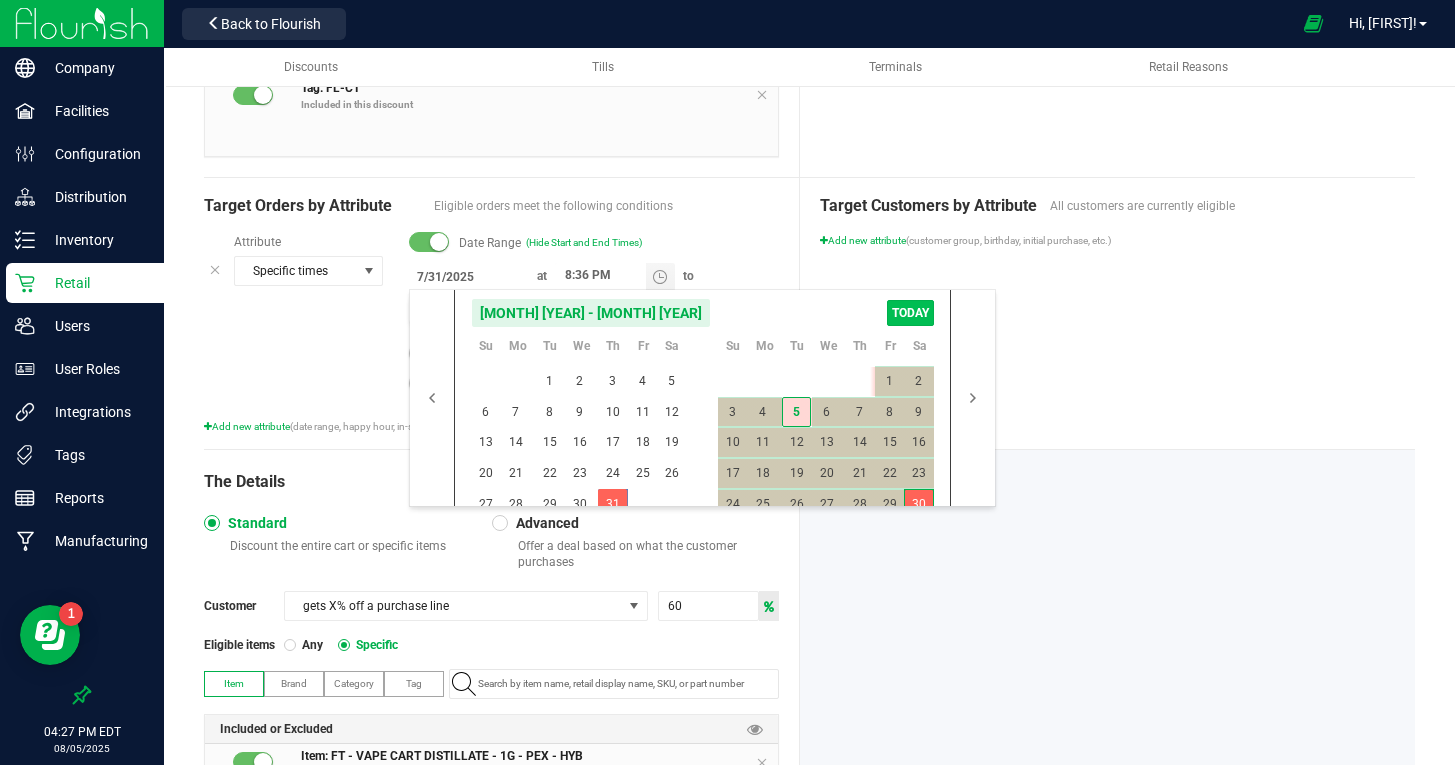 click on "TODAY" at bounding box center (910, 313) 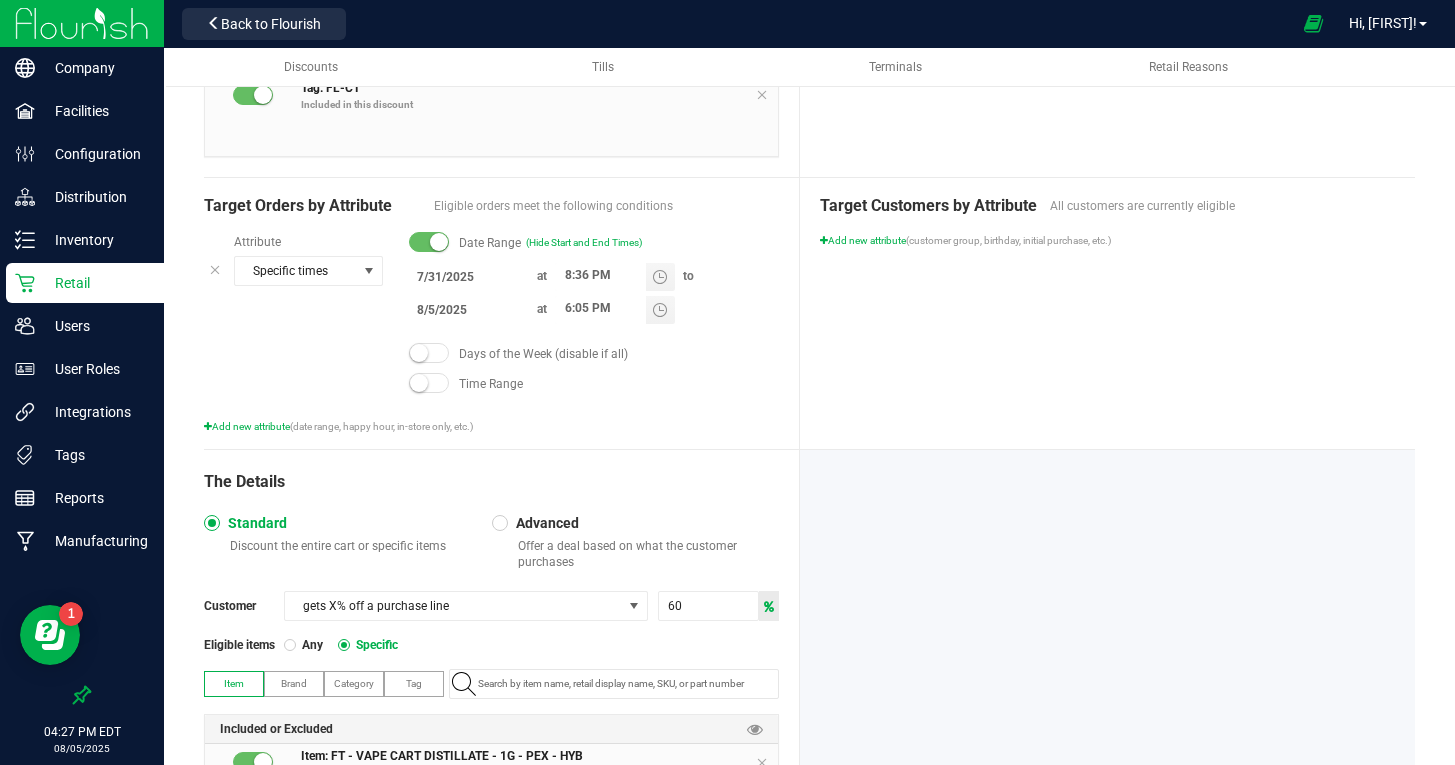 click at bounding box center (1107, 1607) 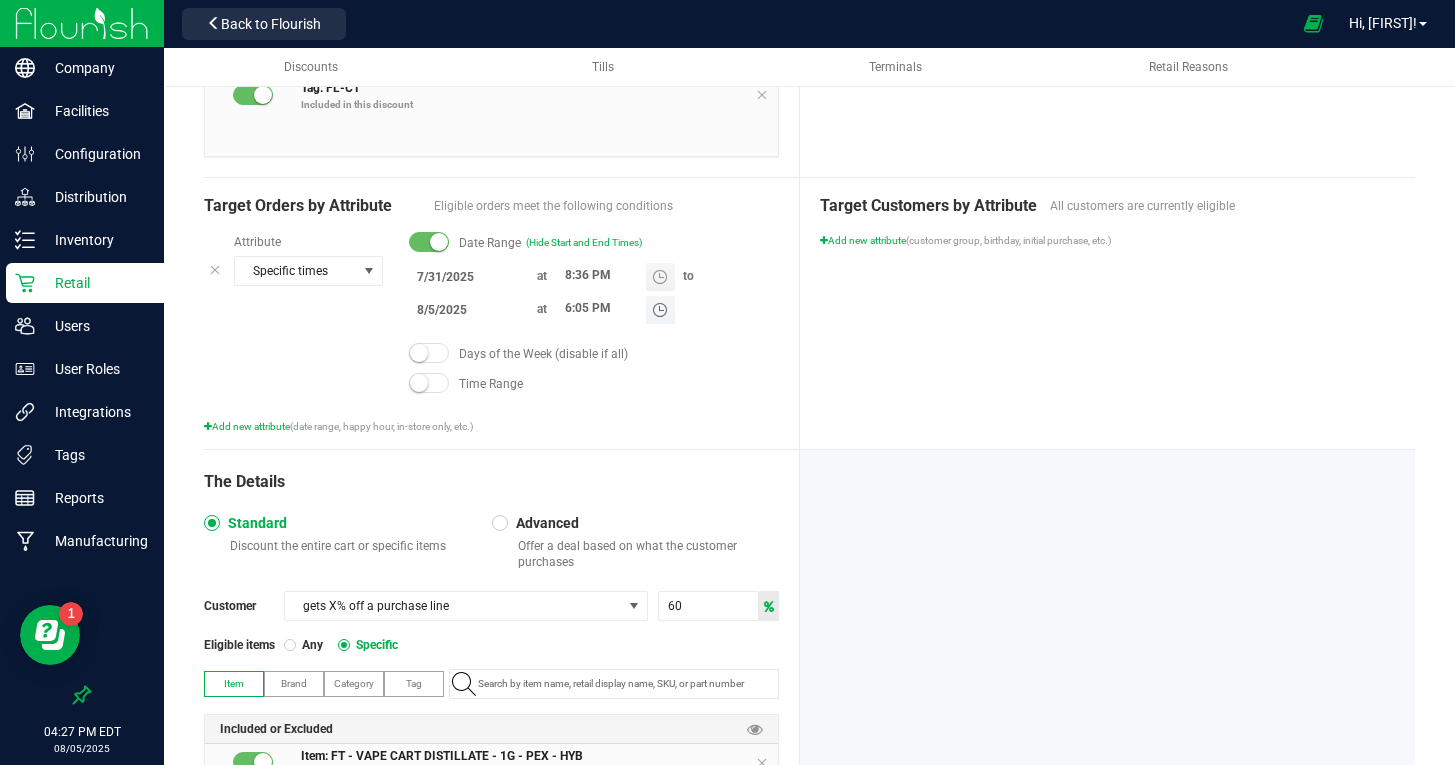 click on "6:05 PM" at bounding box center (600, 308) 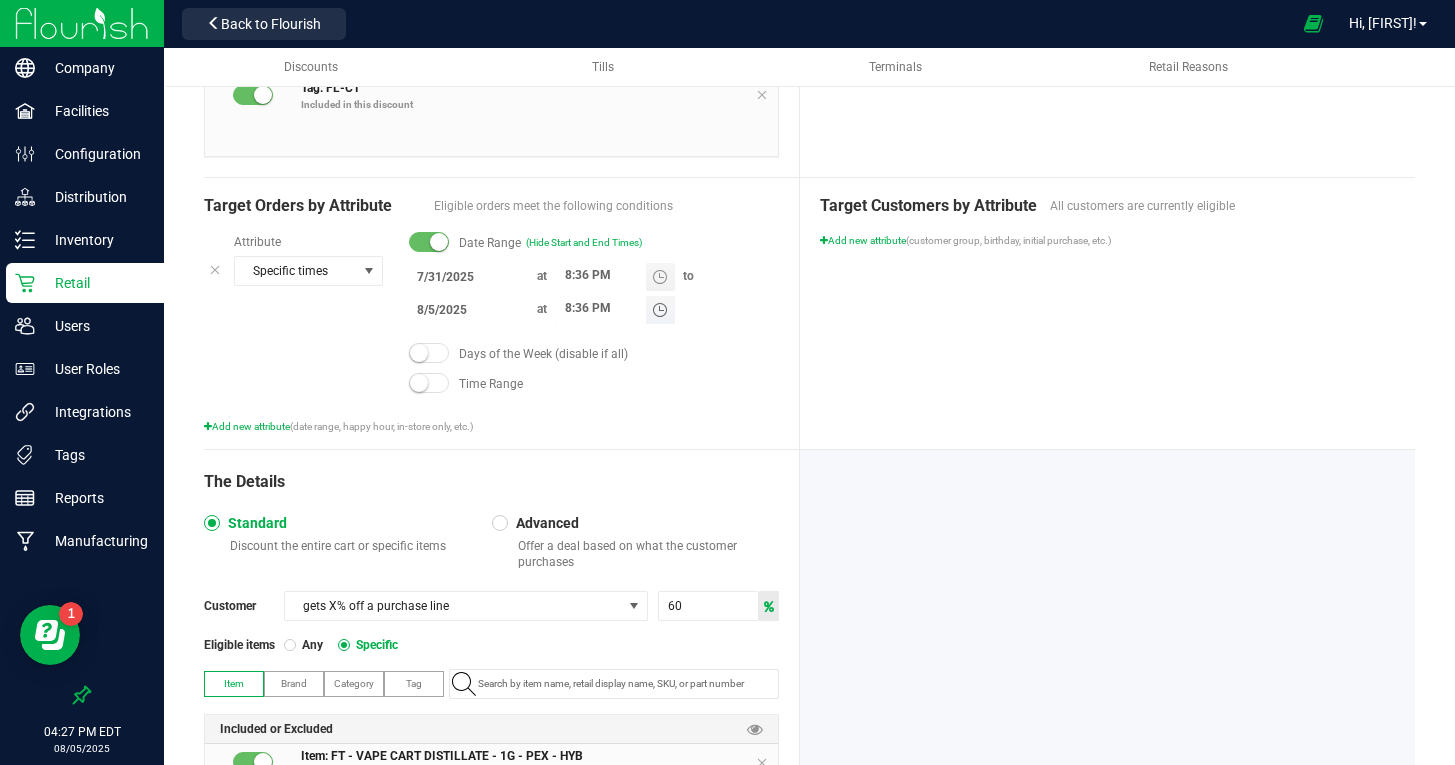 click on "8:36 PM" at bounding box center (600, 308) 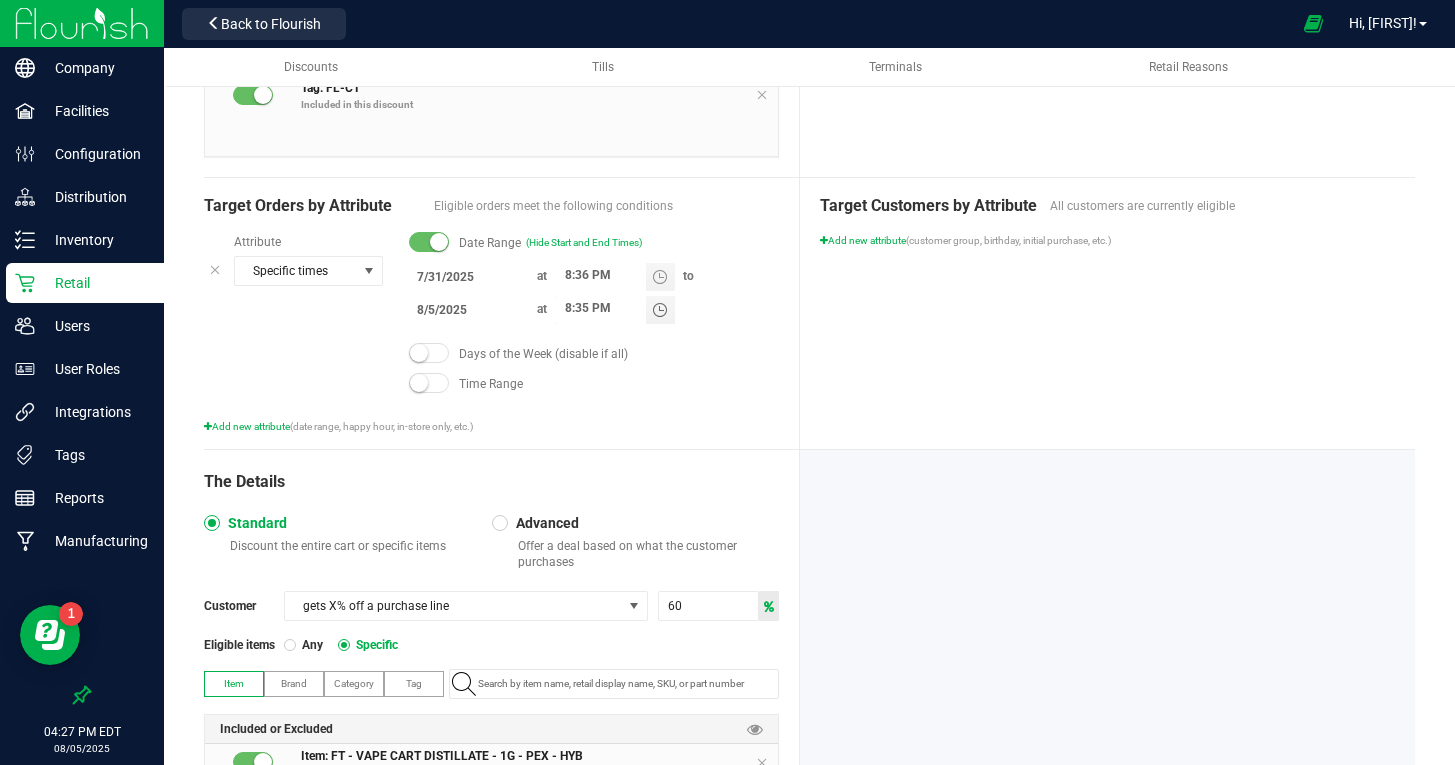 type on "8:35 PM" 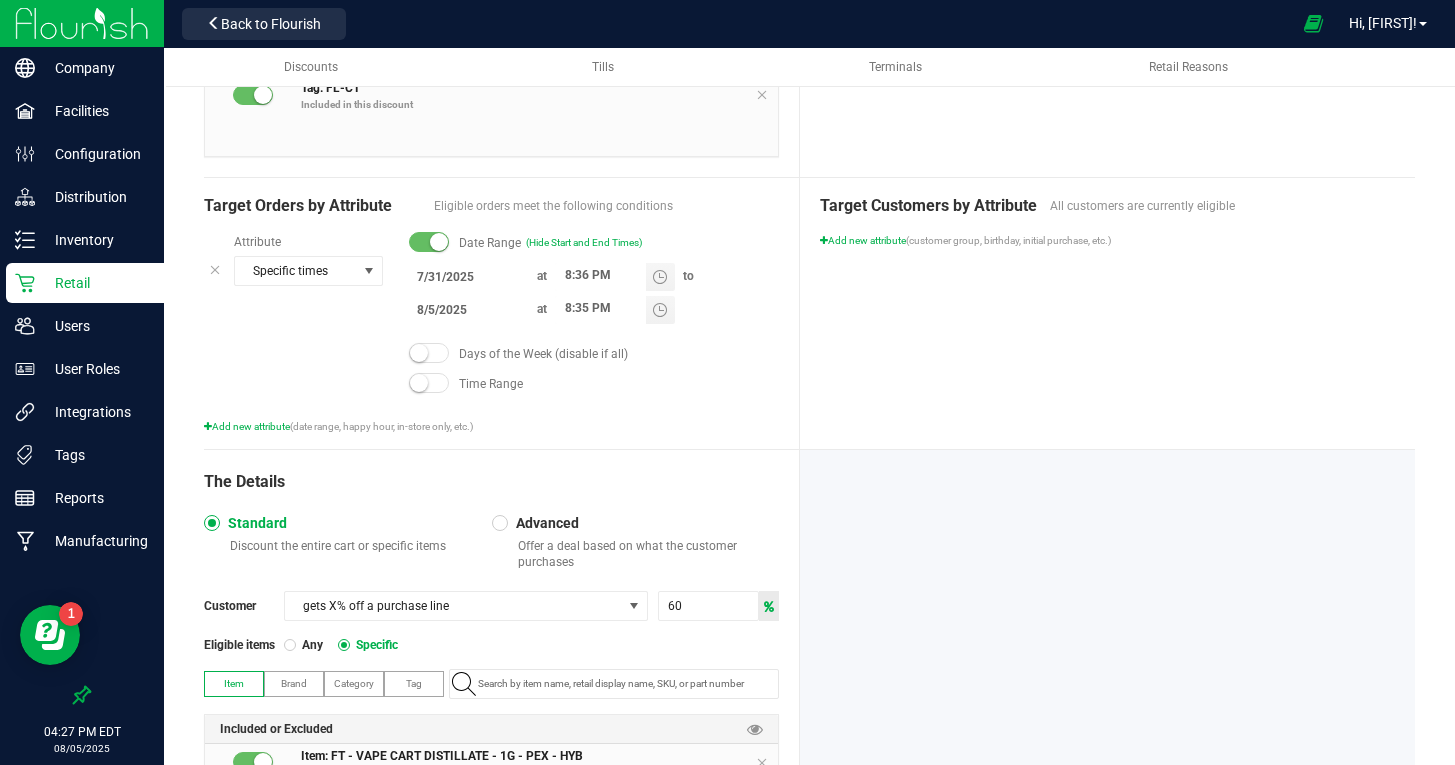 click on "Days of the Week (disable if all)" at bounding box center [594, 354] 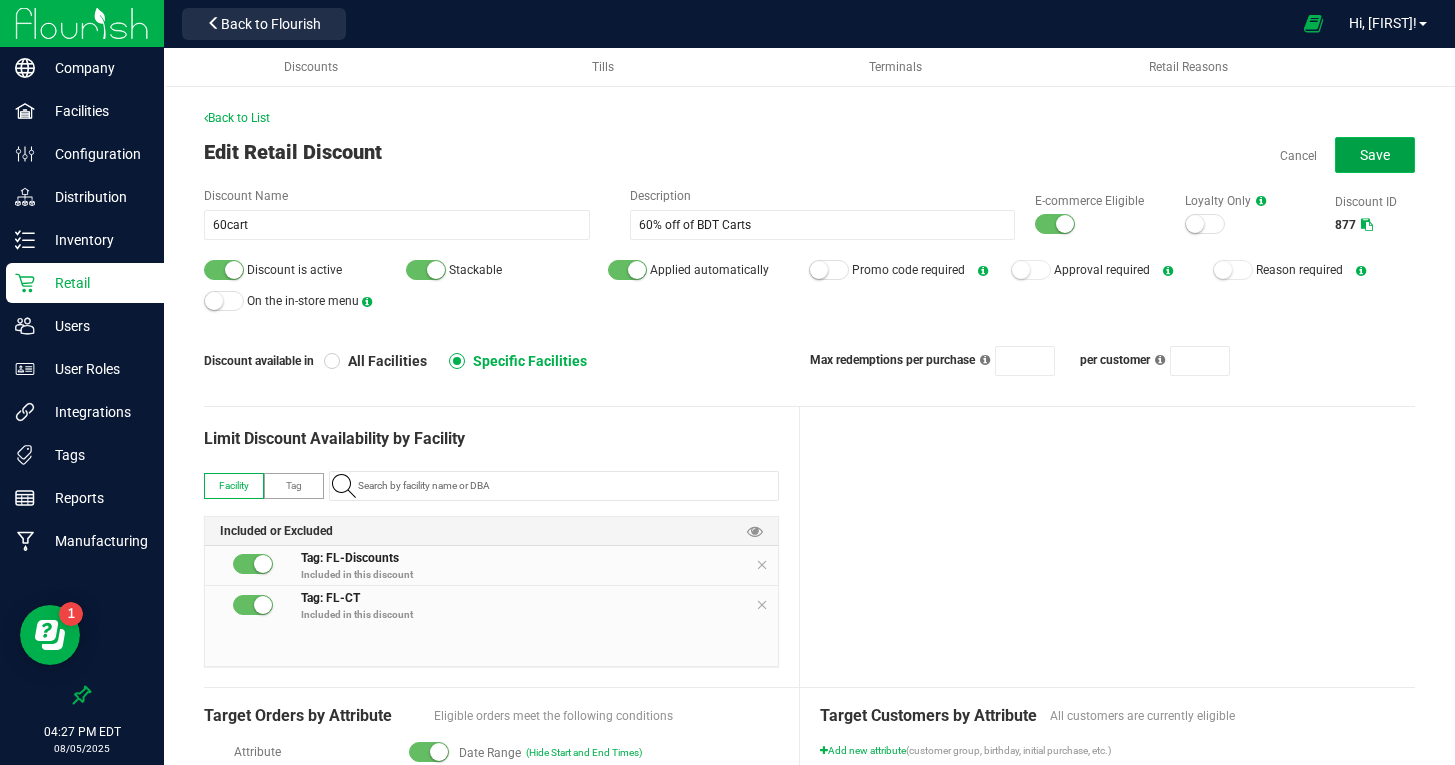 click on "Save" at bounding box center [1375, 155] 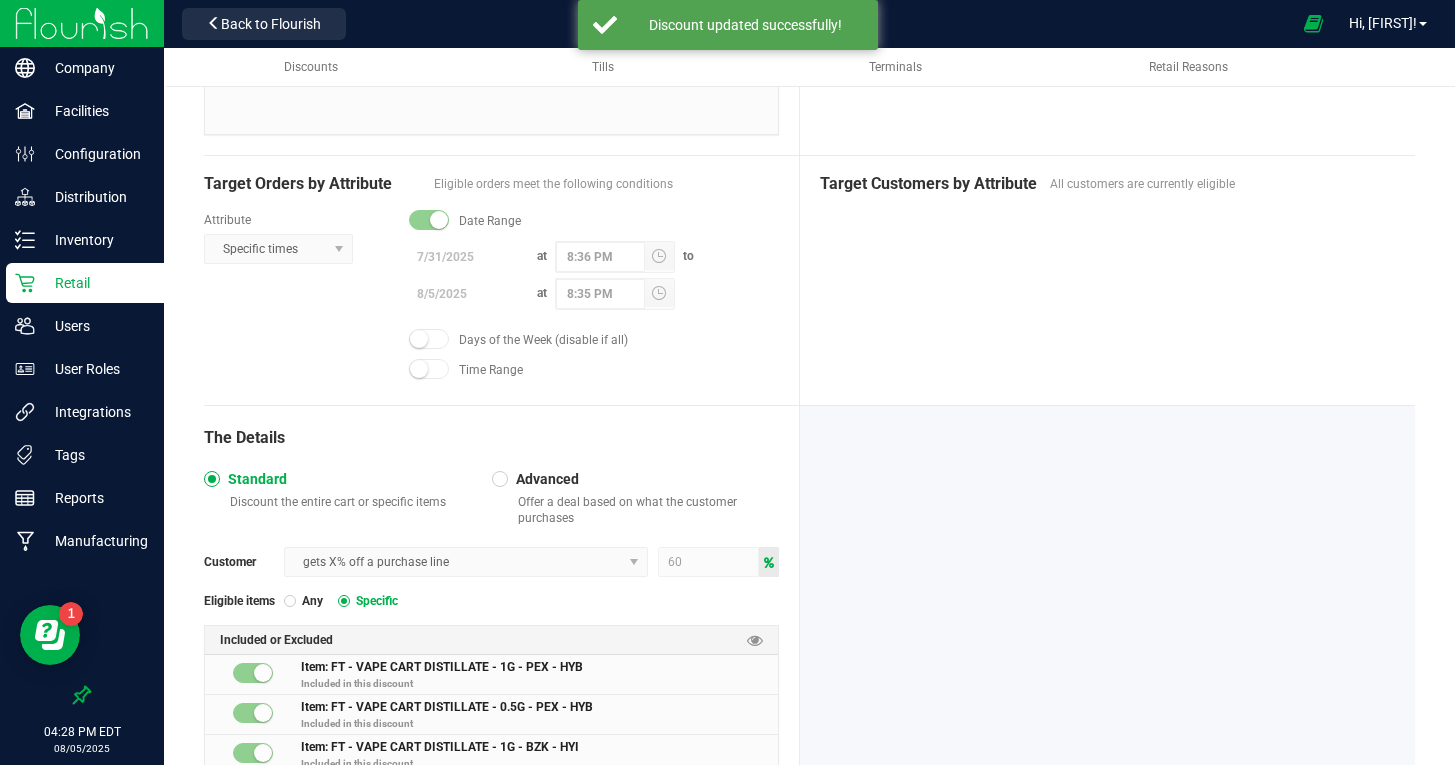 scroll, scrollTop: 0, scrollLeft: 0, axis: both 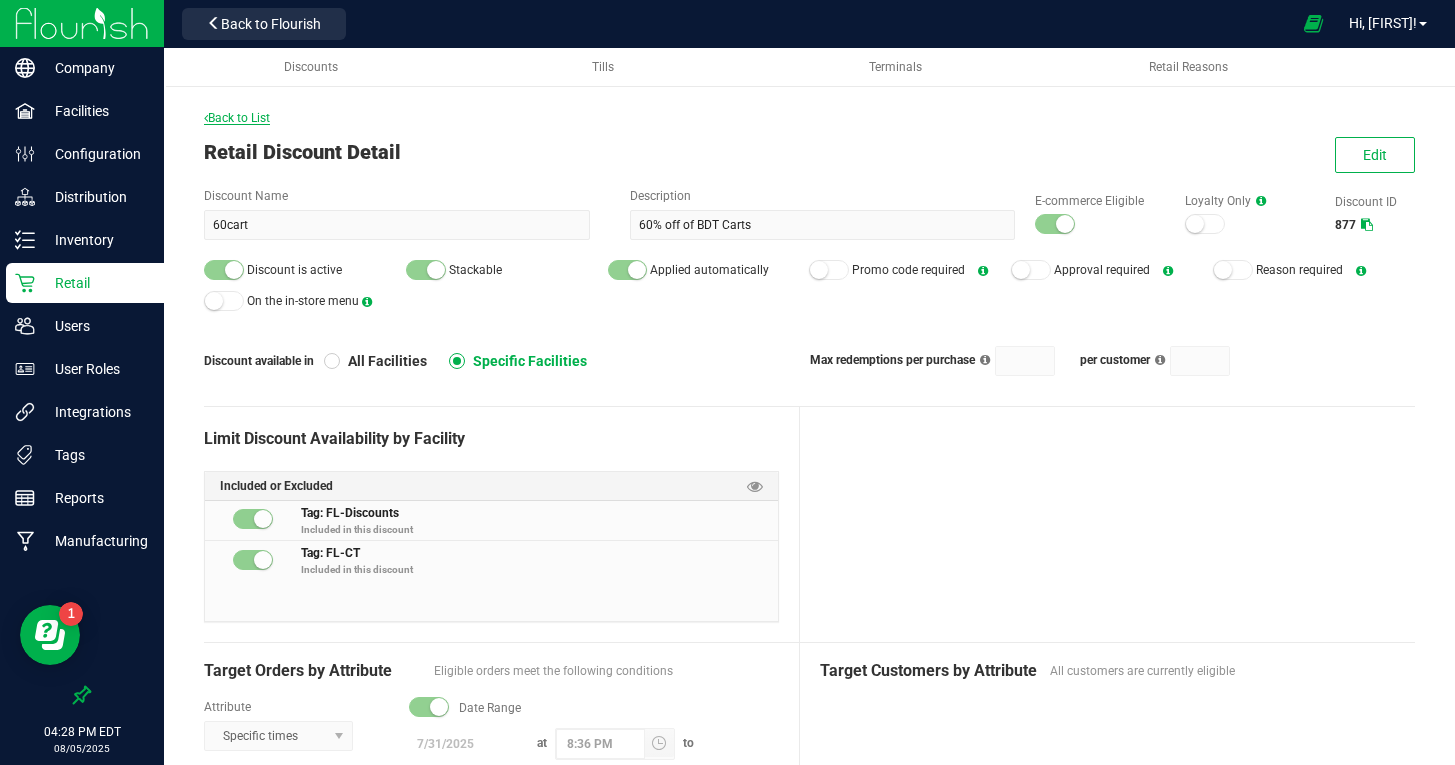 click on "Back to List" at bounding box center [237, 118] 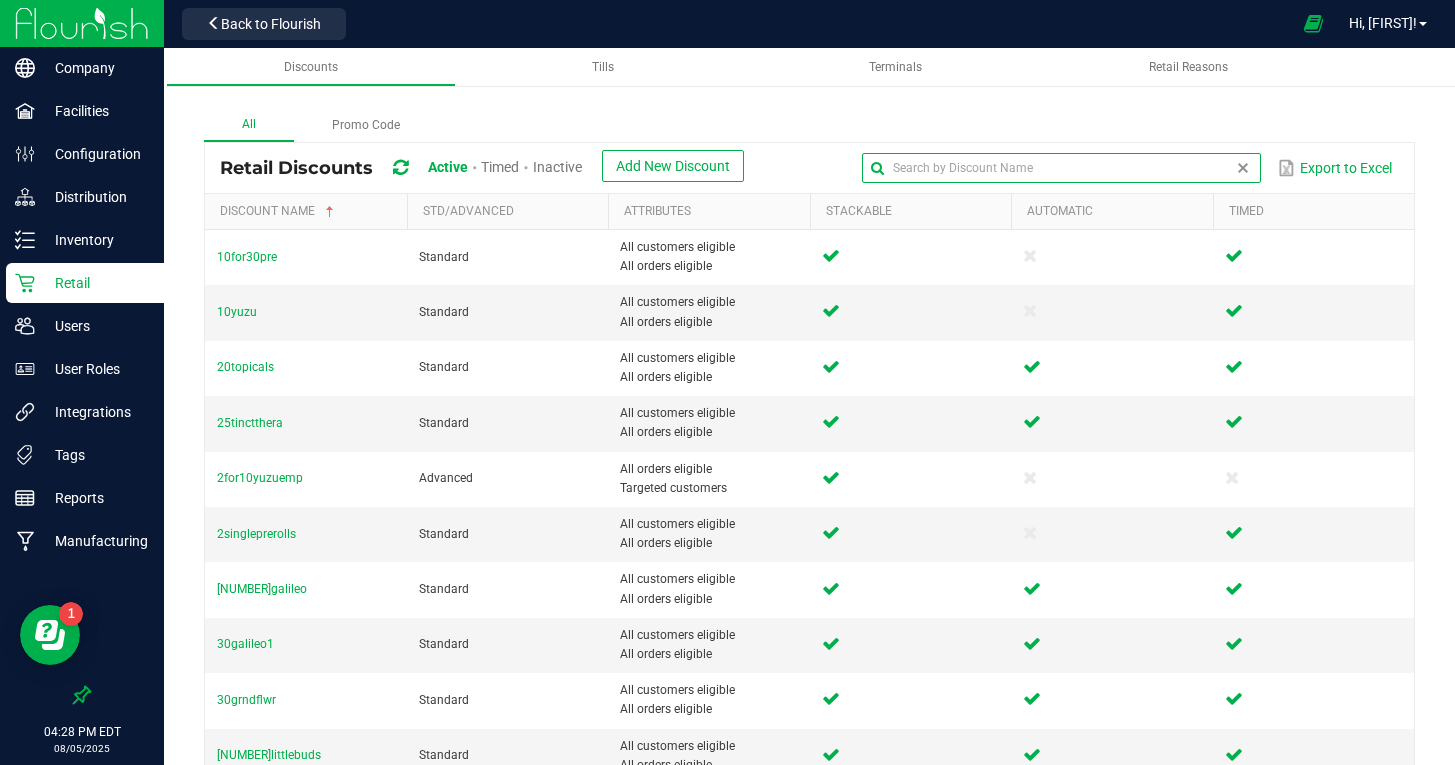 click at bounding box center (1061, 168) 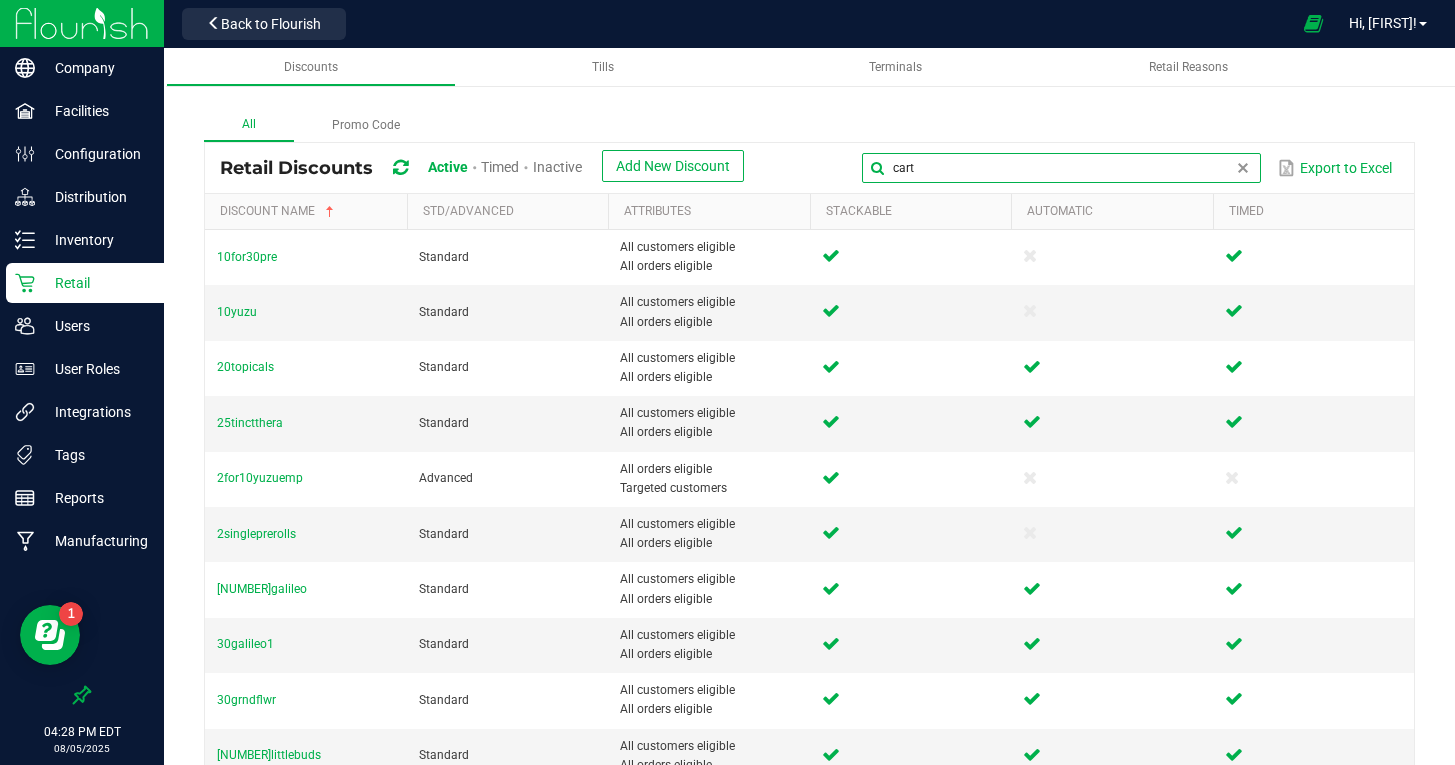 type on "cart" 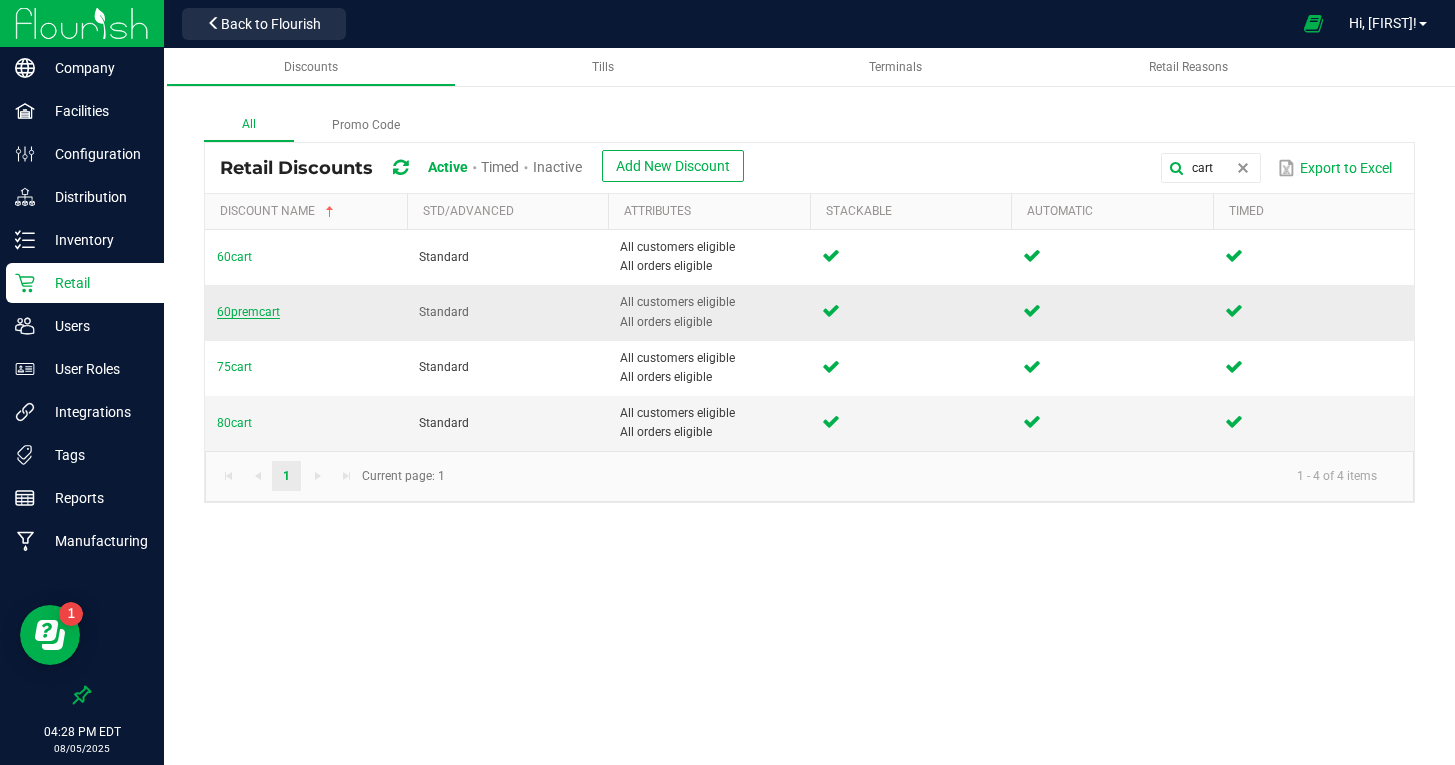 click on "60premcart" at bounding box center (248, 312) 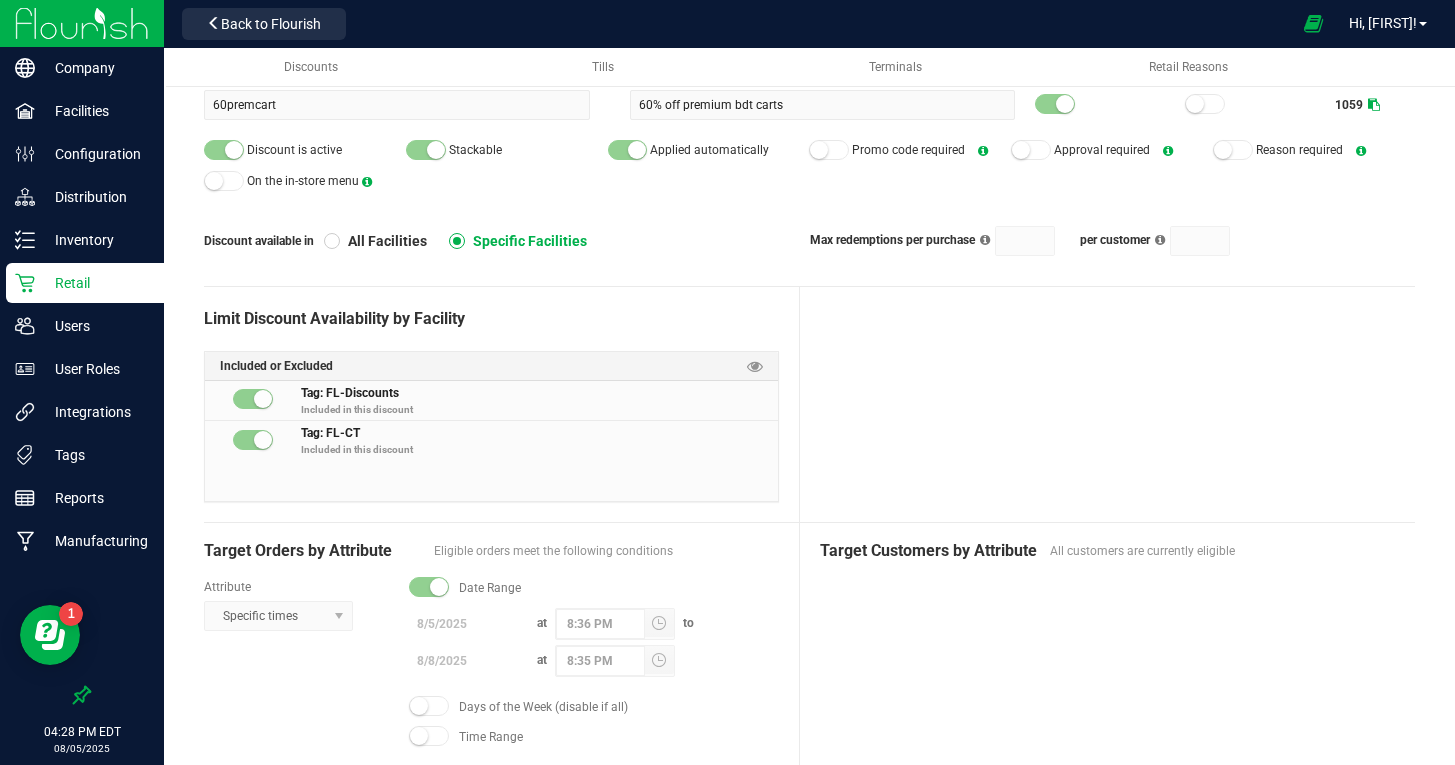 scroll, scrollTop: 0, scrollLeft: 0, axis: both 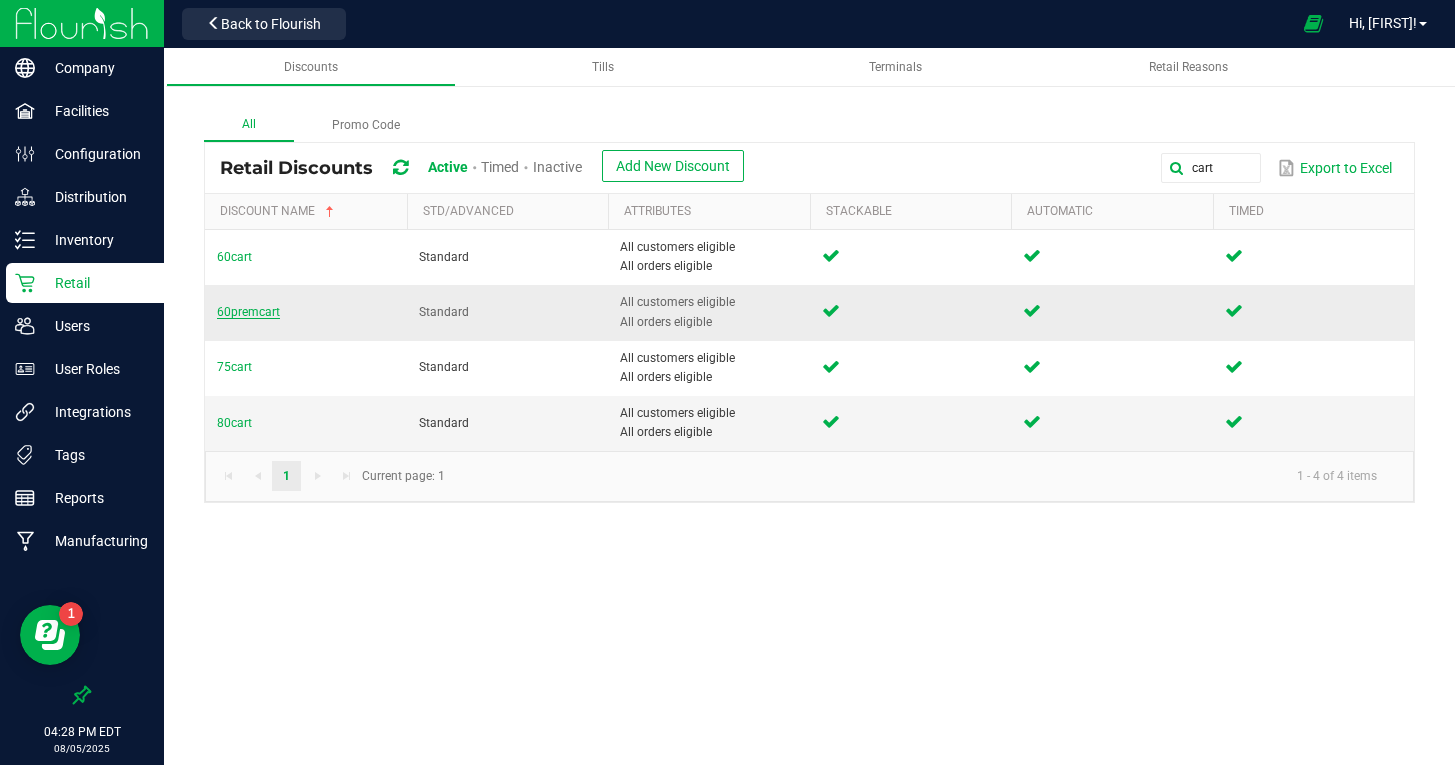click on "60premcart" at bounding box center [248, 312] 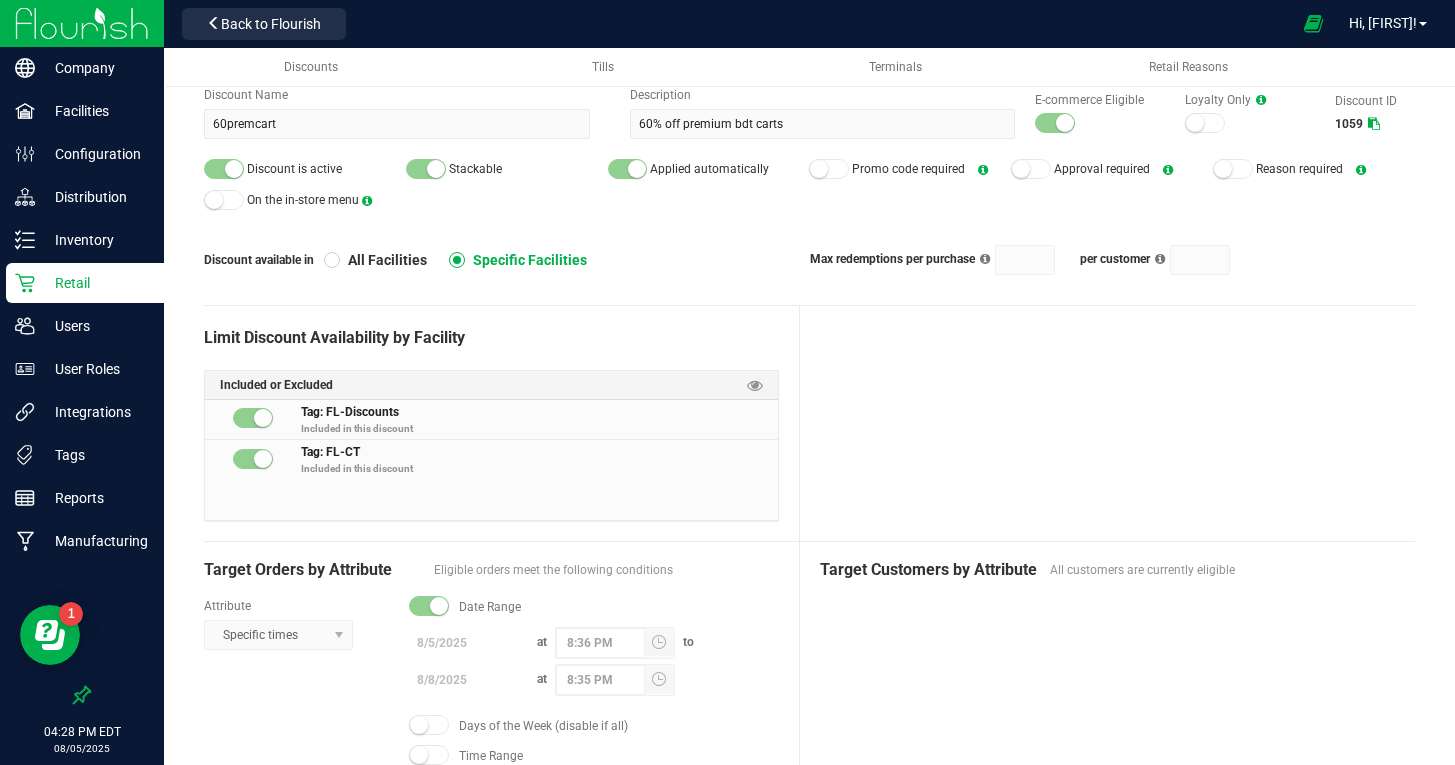 scroll, scrollTop: 0, scrollLeft: 0, axis: both 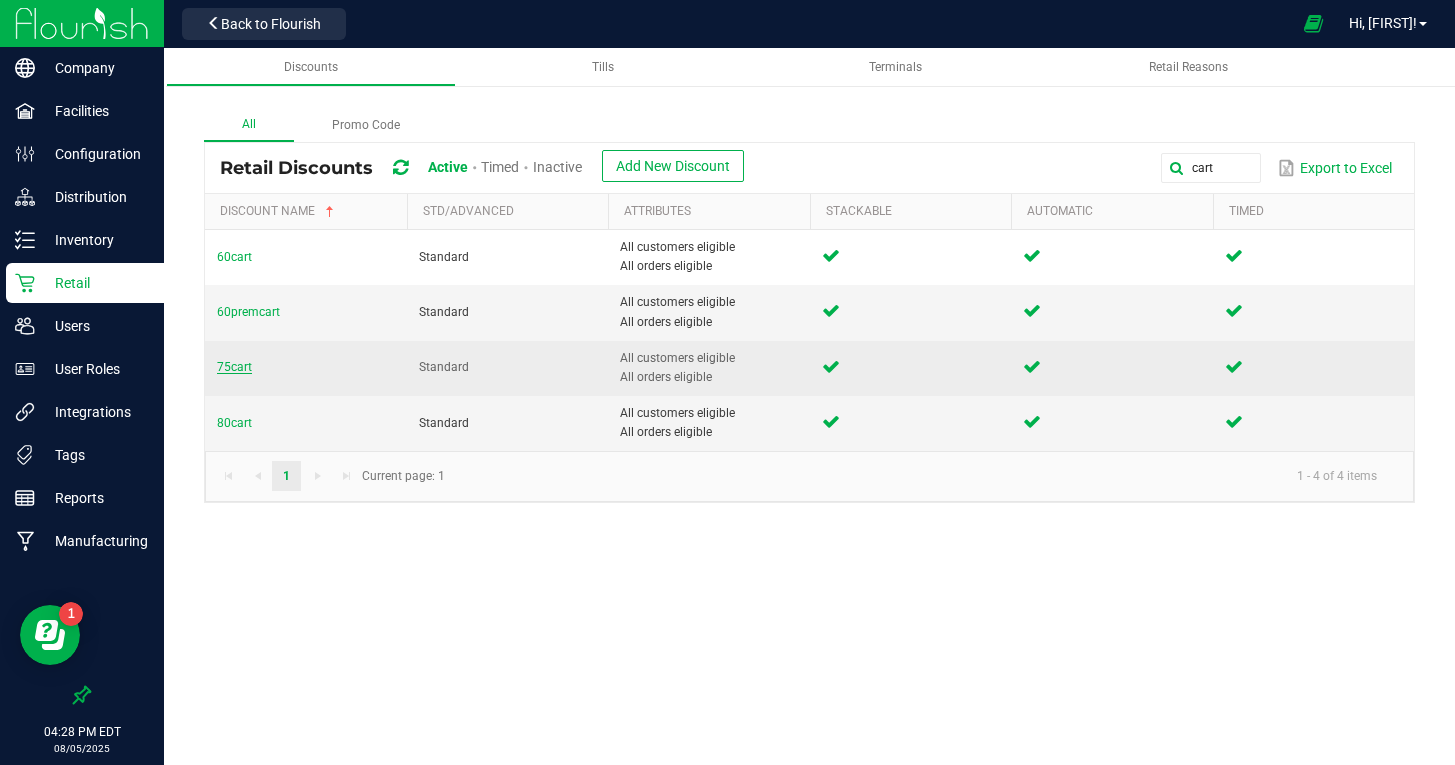 click on "75cart" at bounding box center [234, 367] 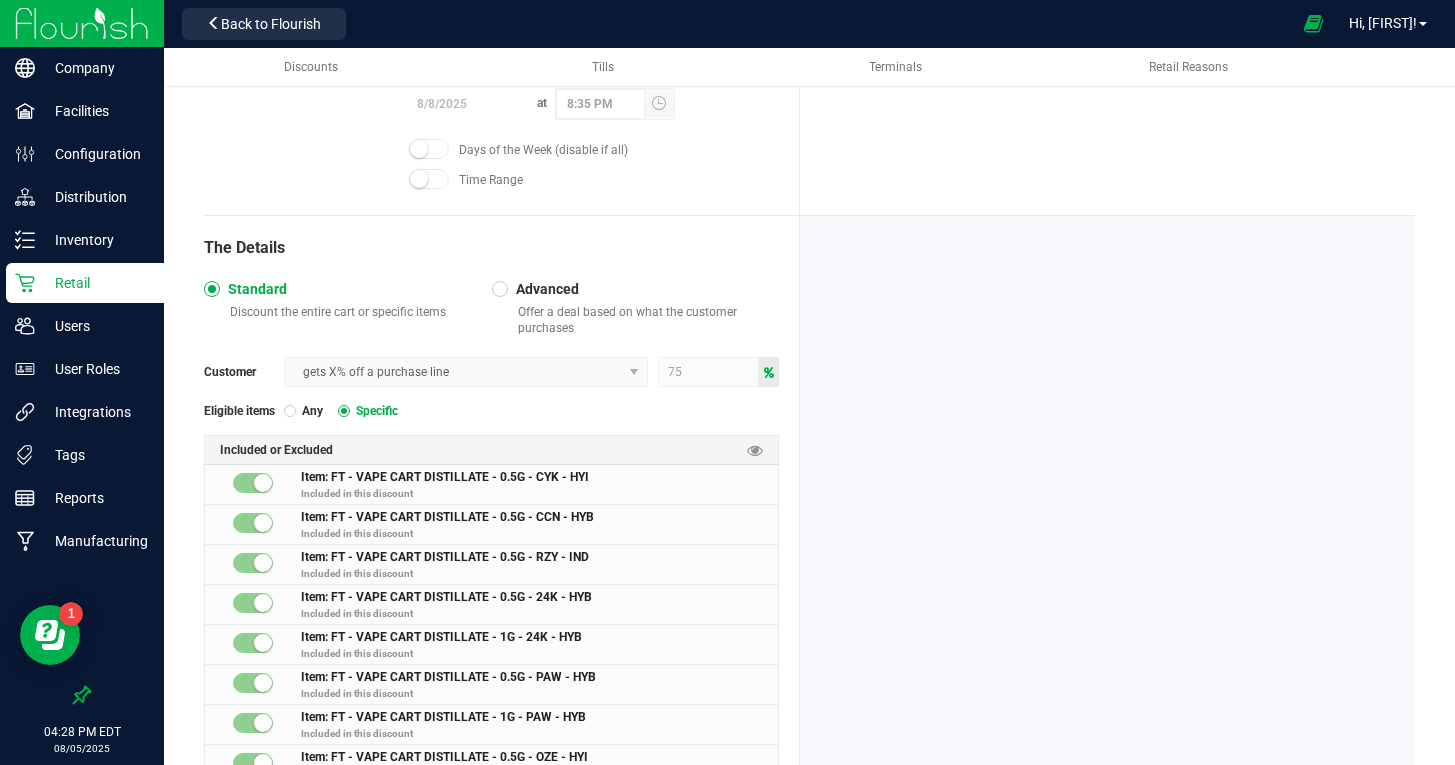 scroll, scrollTop: 622, scrollLeft: 0, axis: vertical 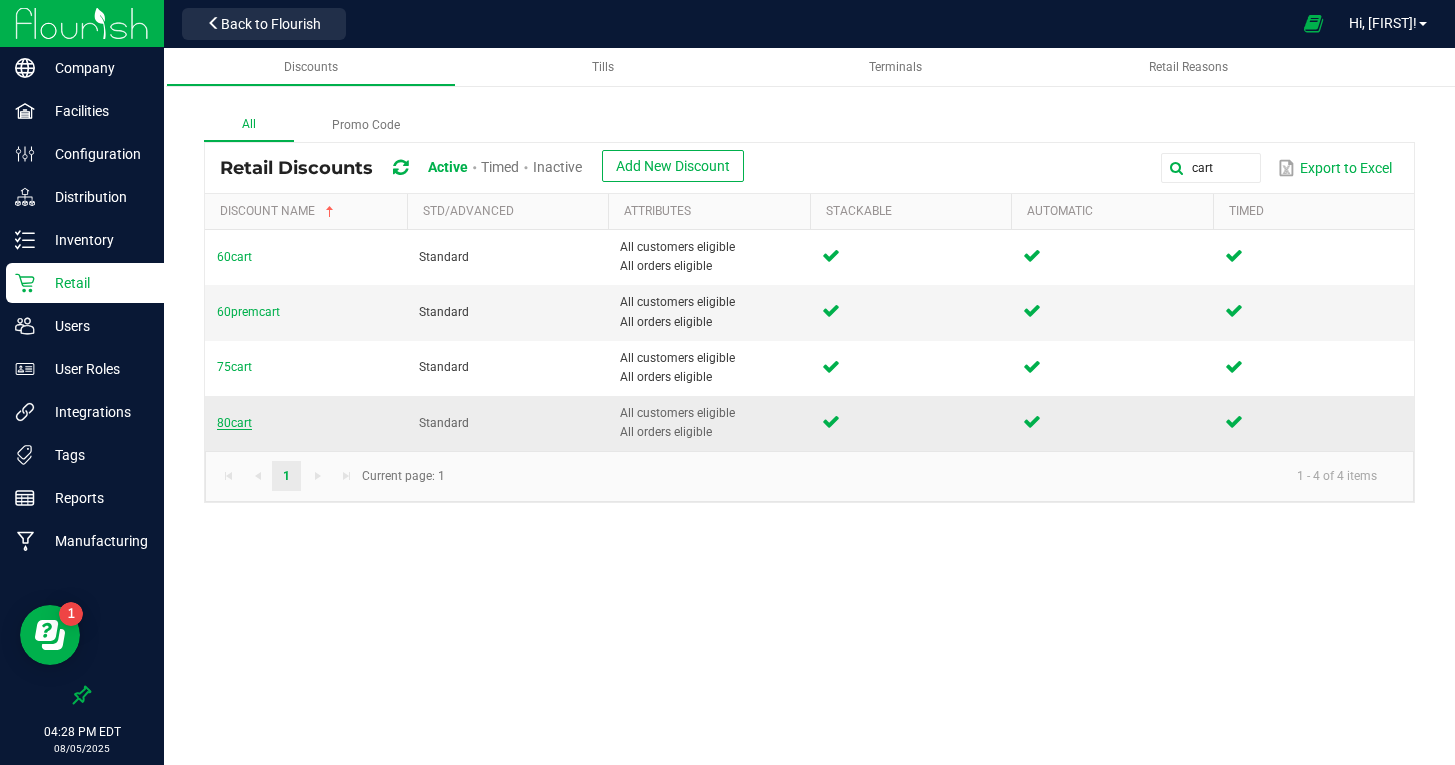 click on "80cart" at bounding box center [234, 423] 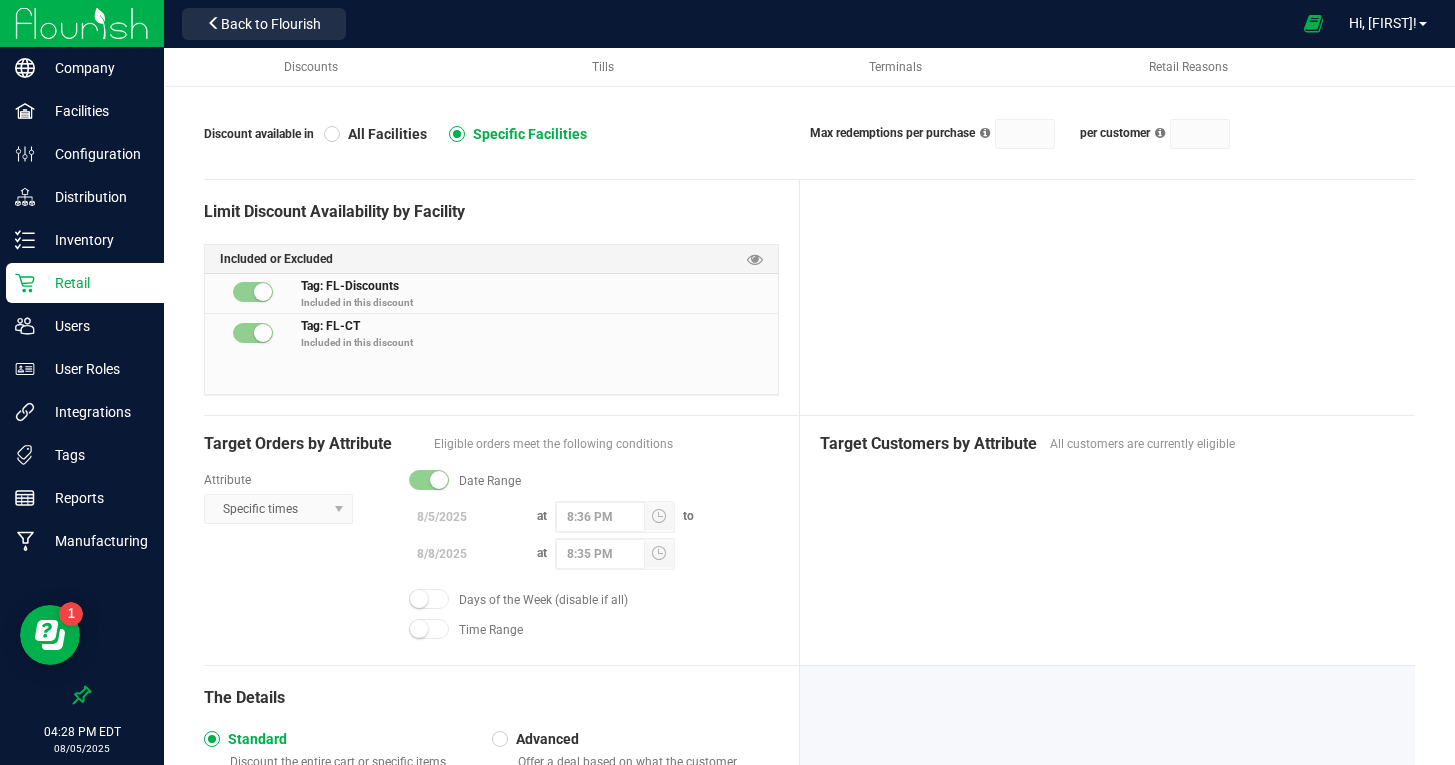 scroll, scrollTop: 0, scrollLeft: 0, axis: both 